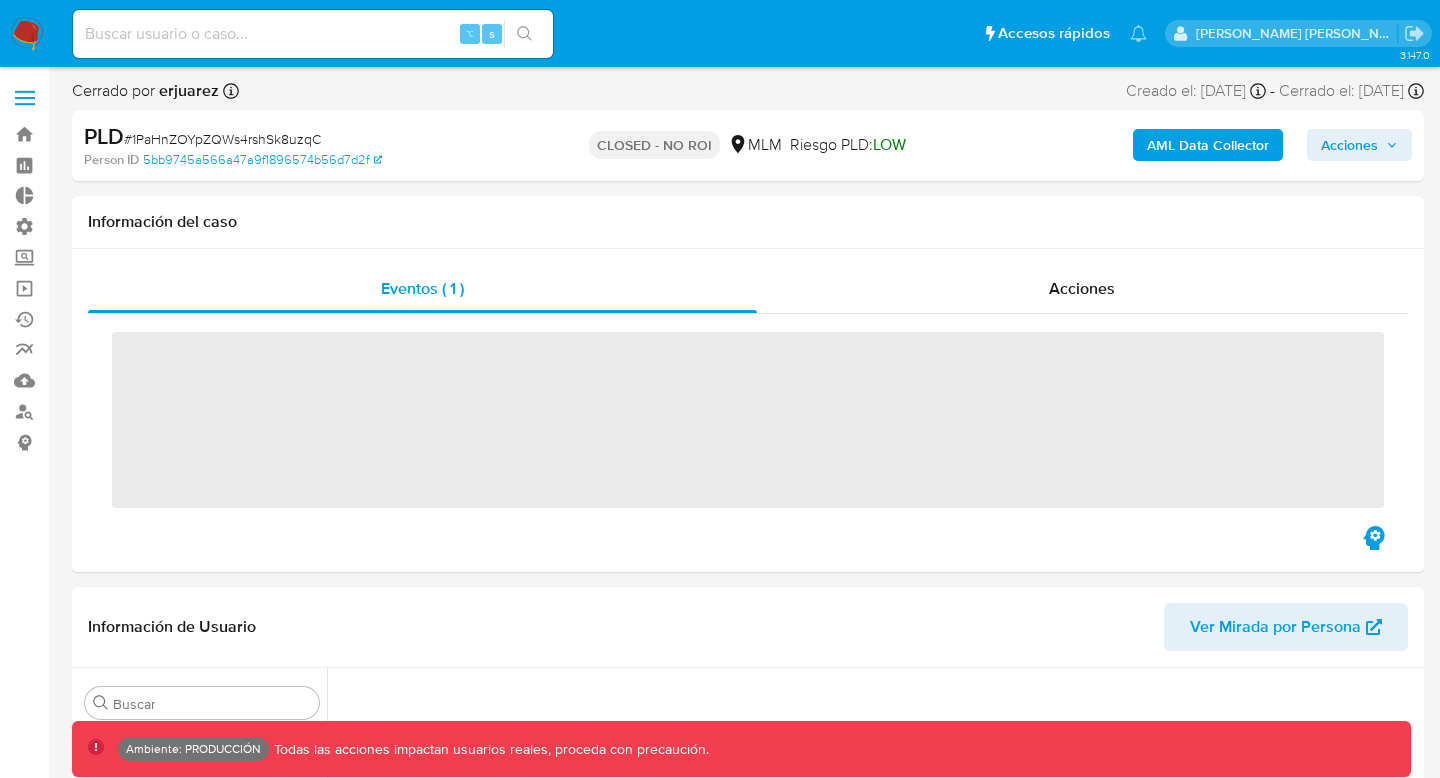 scroll, scrollTop: 0, scrollLeft: 0, axis: both 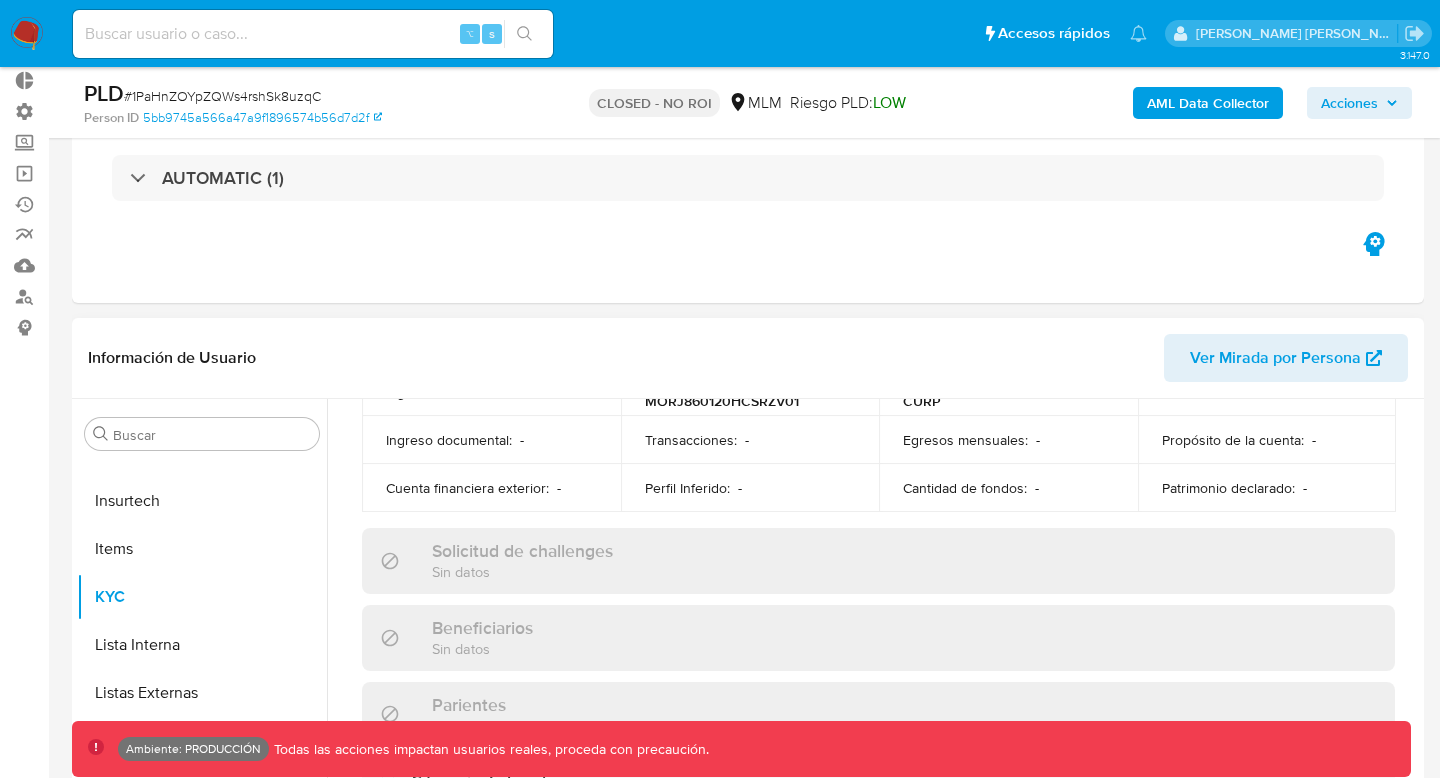 select on "10" 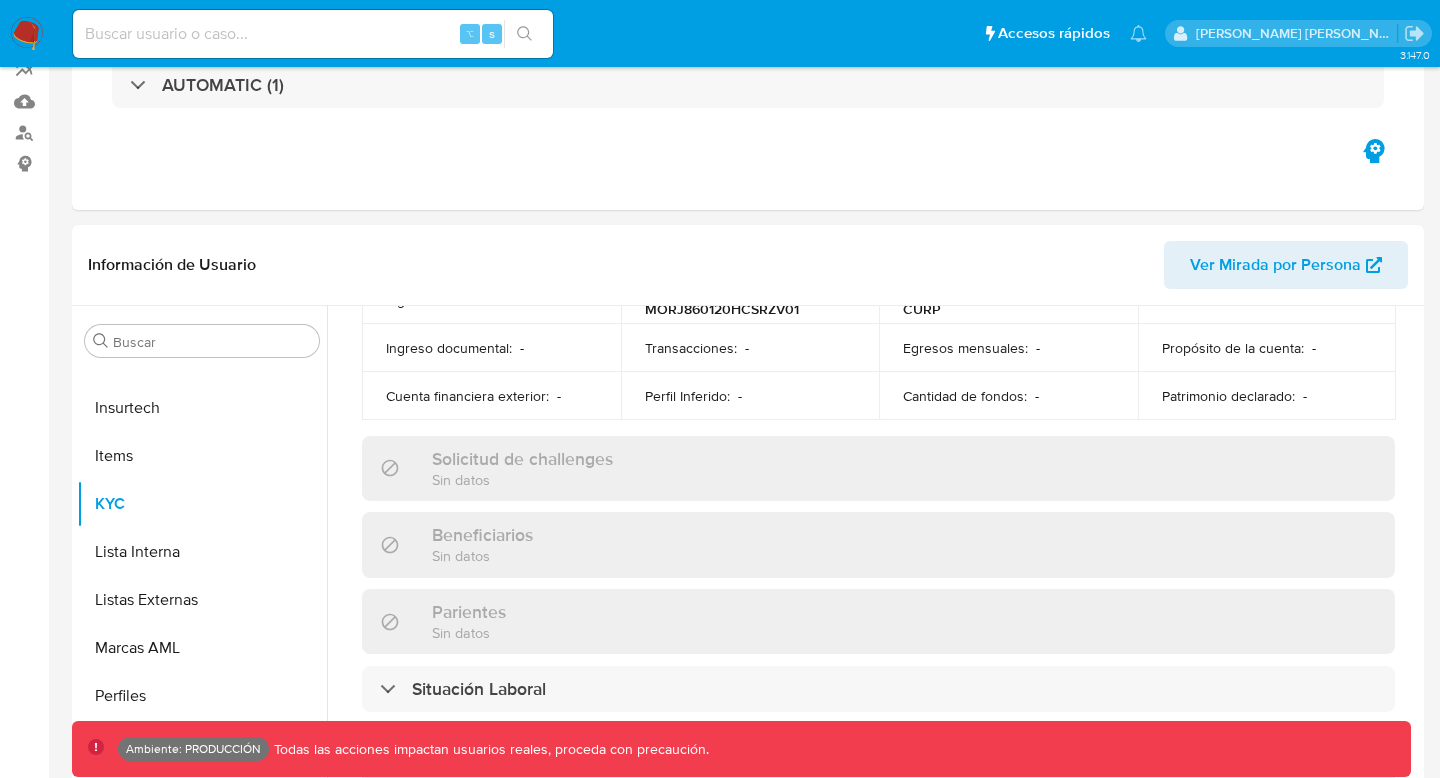 scroll, scrollTop: 0, scrollLeft: 0, axis: both 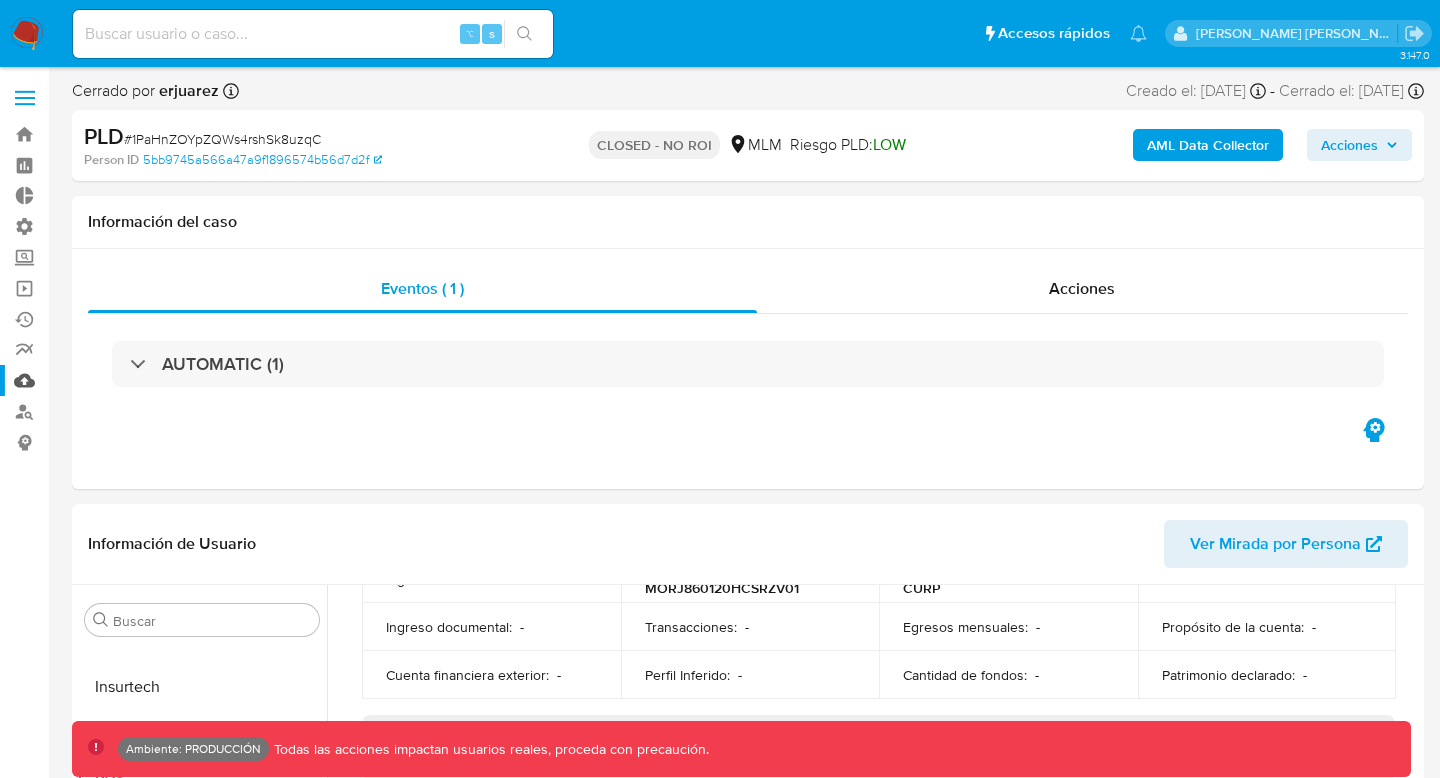click on "Mulan" at bounding box center (119, 380) 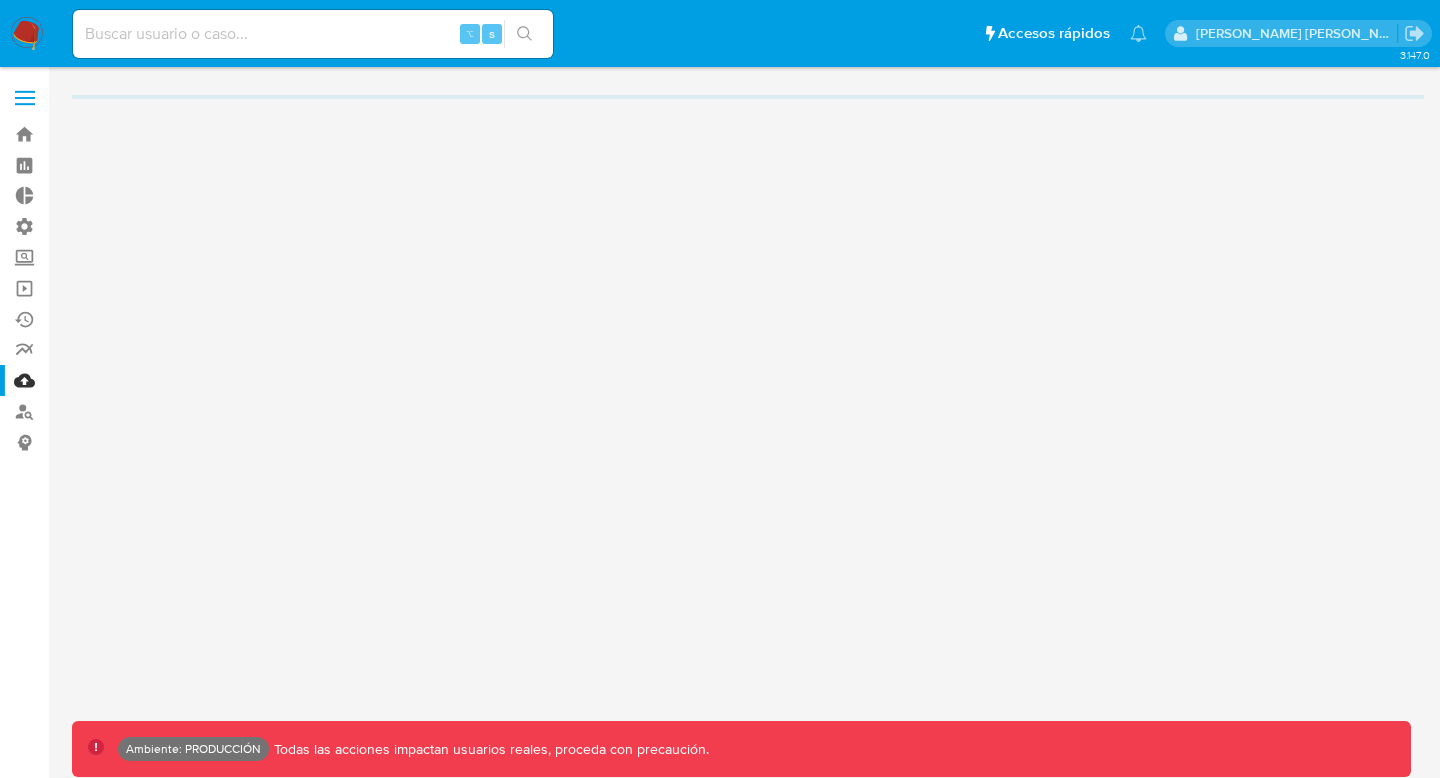 scroll, scrollTop: 0, scrollLeft: 0, axis: both 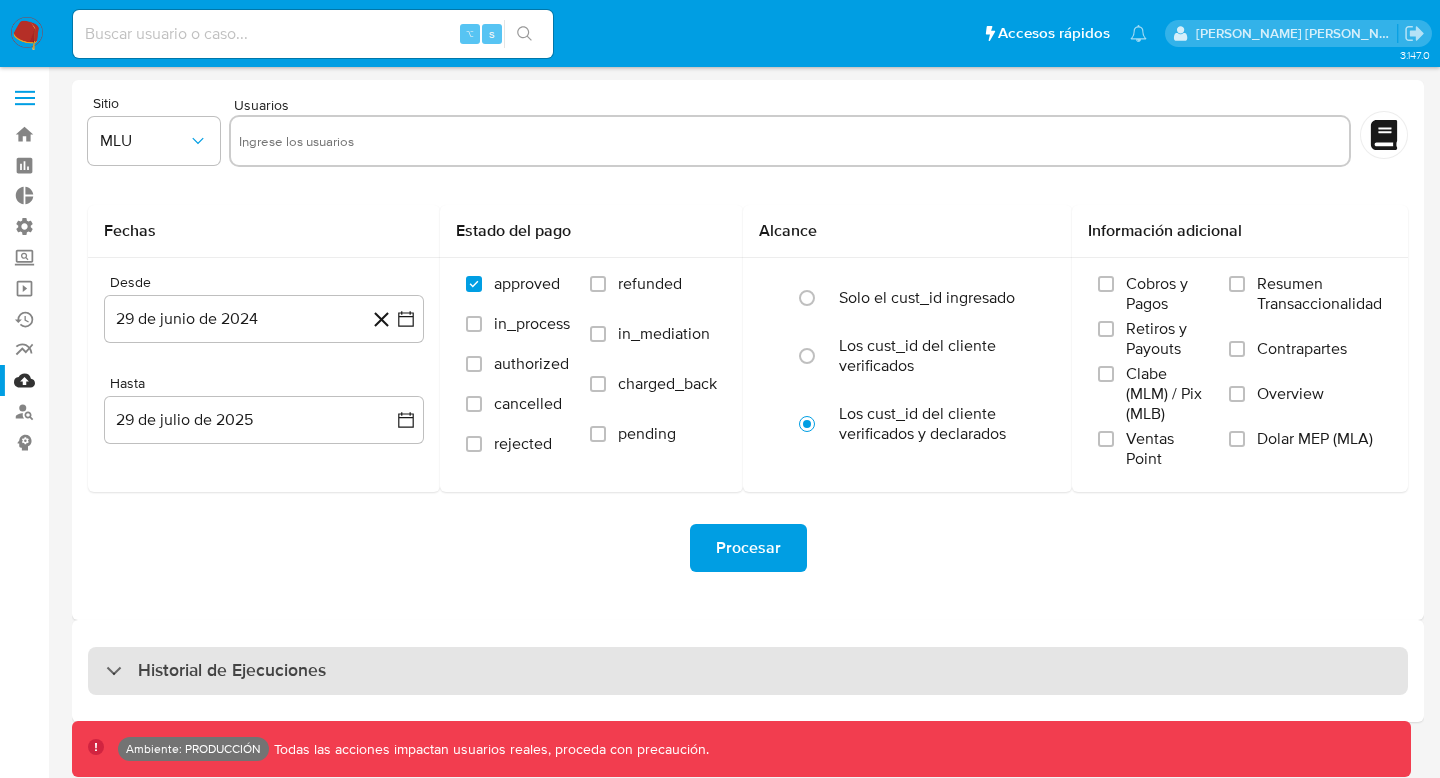 click on "Historial de Ejecuciones" at bounding box center (216, 671) 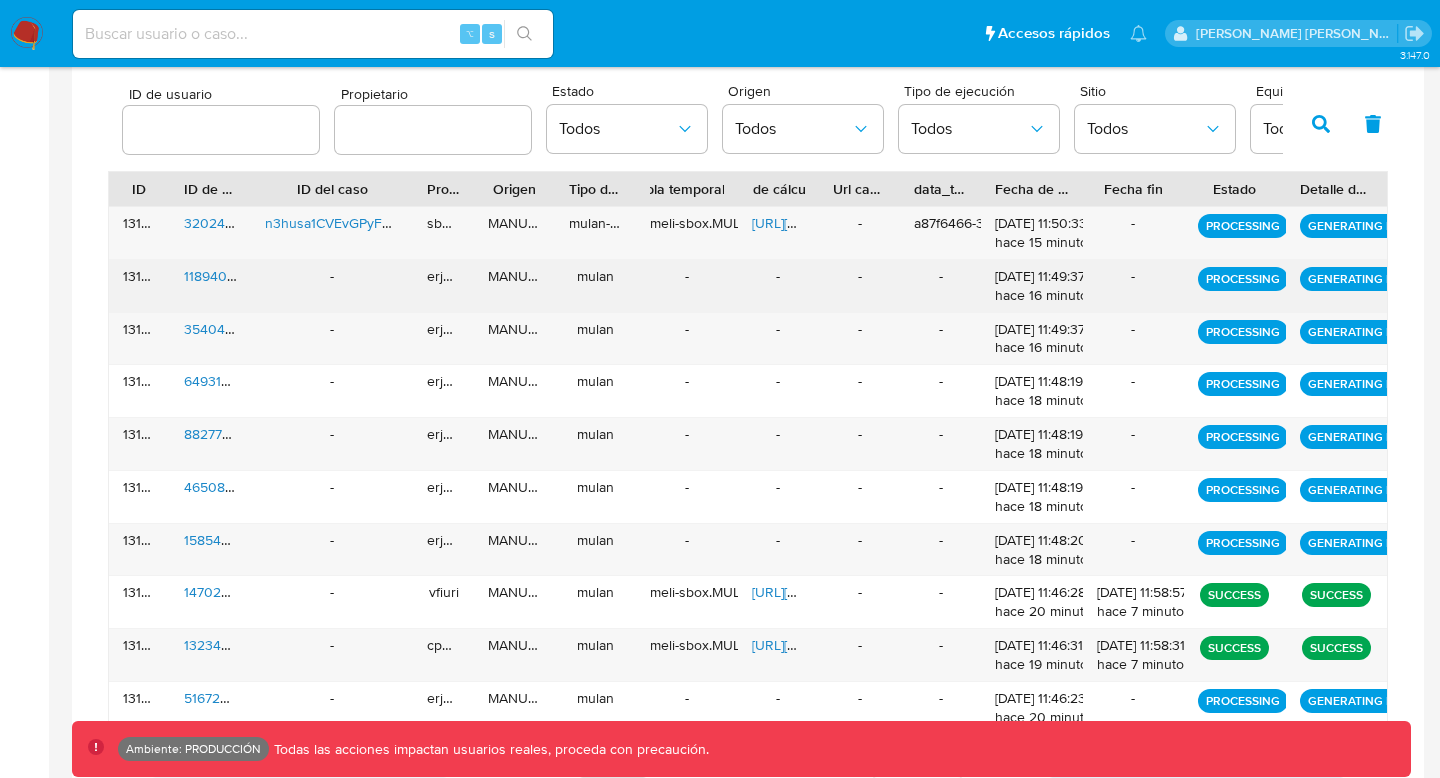 scroll, scrollTop: 713, scrollLeft: 0, axis: vertical 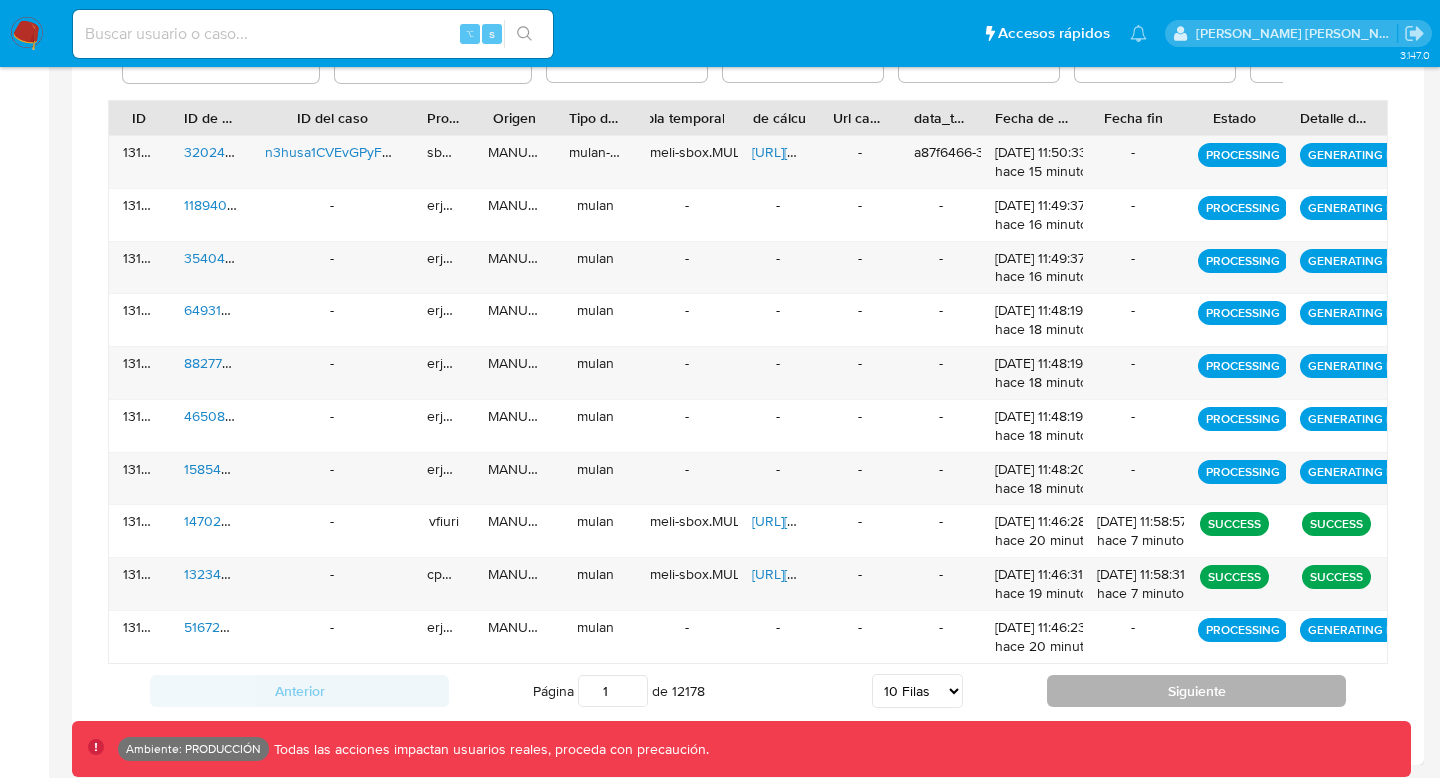click on "Siguiente" at bounding box center (1196, 691) 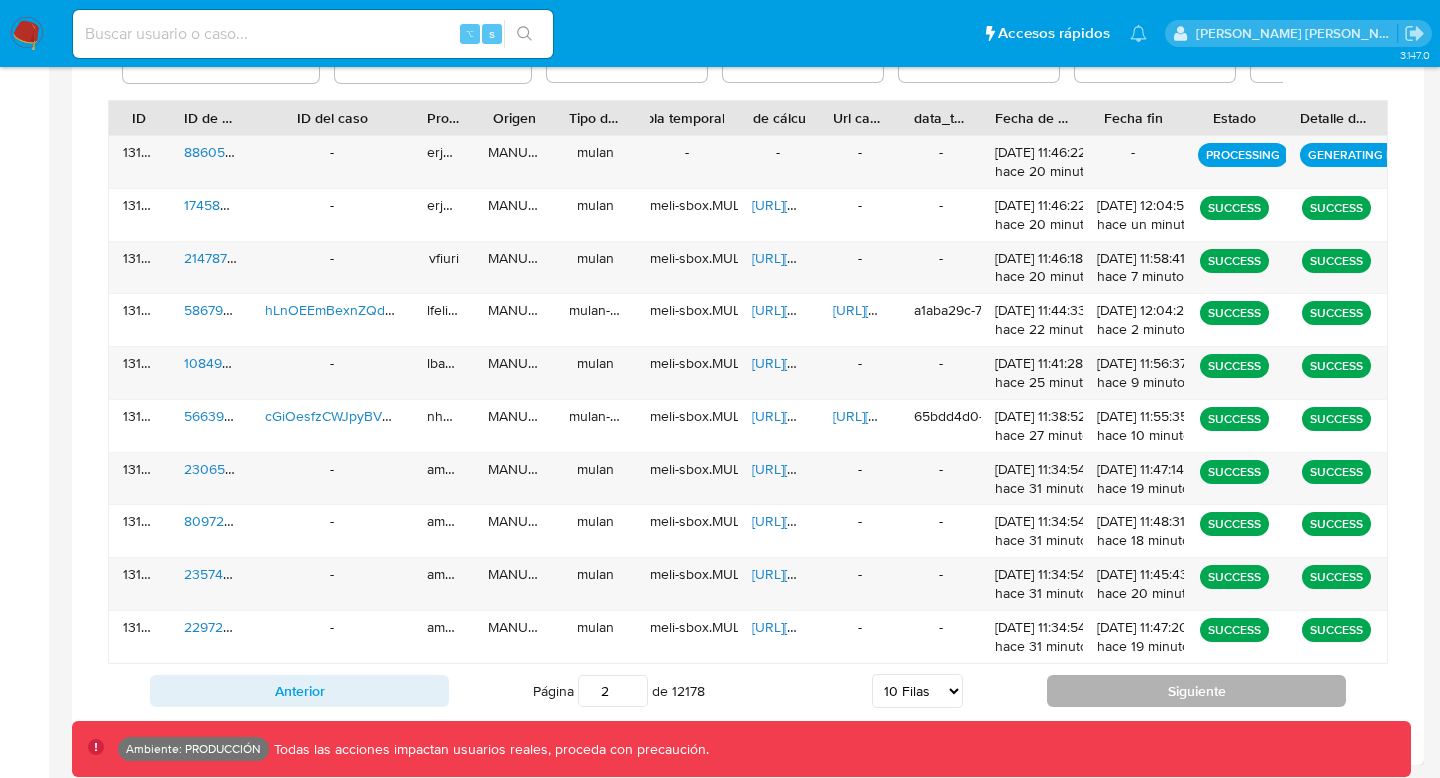 click on "Siguiente" at bounding box center (1196, 691) 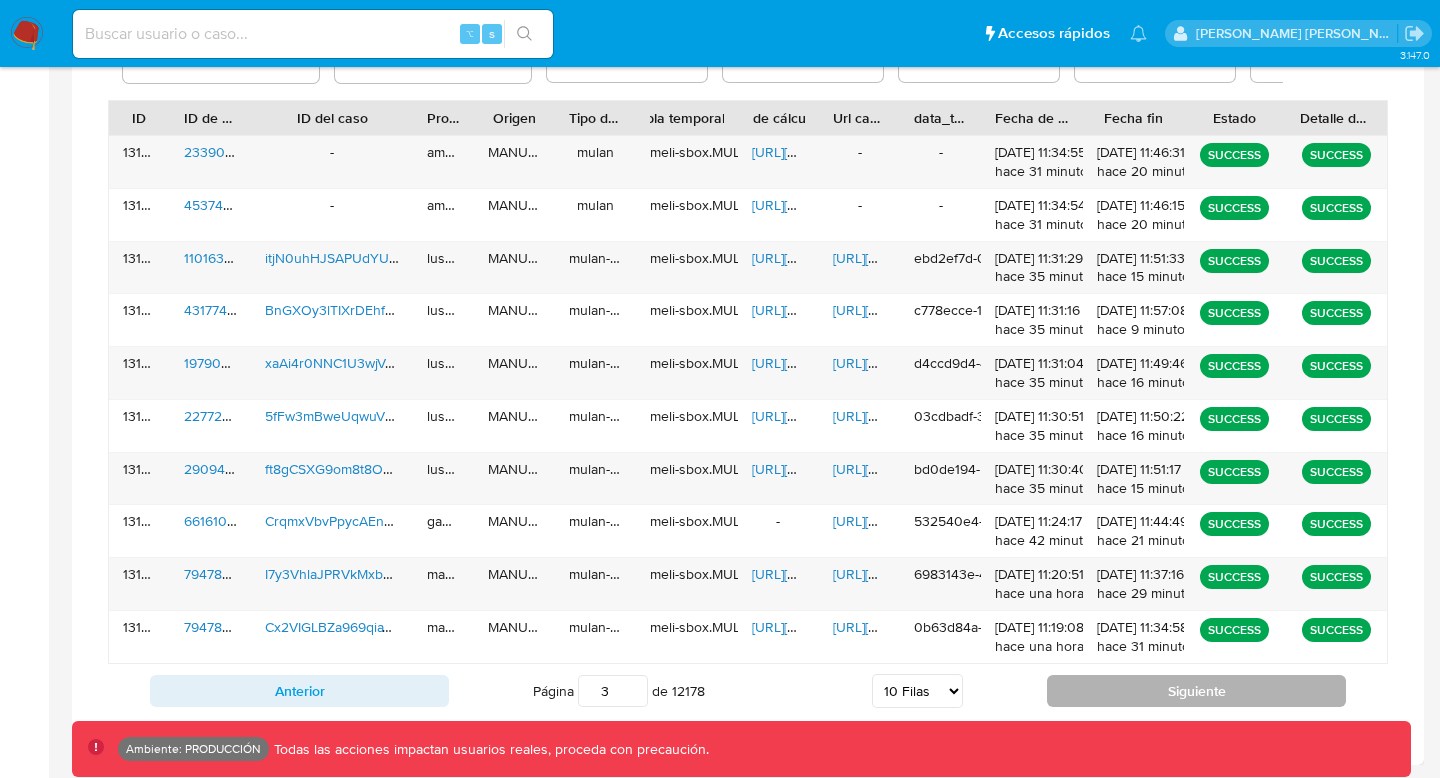 click on "Siguiente" at bounding box center [1196, 691] 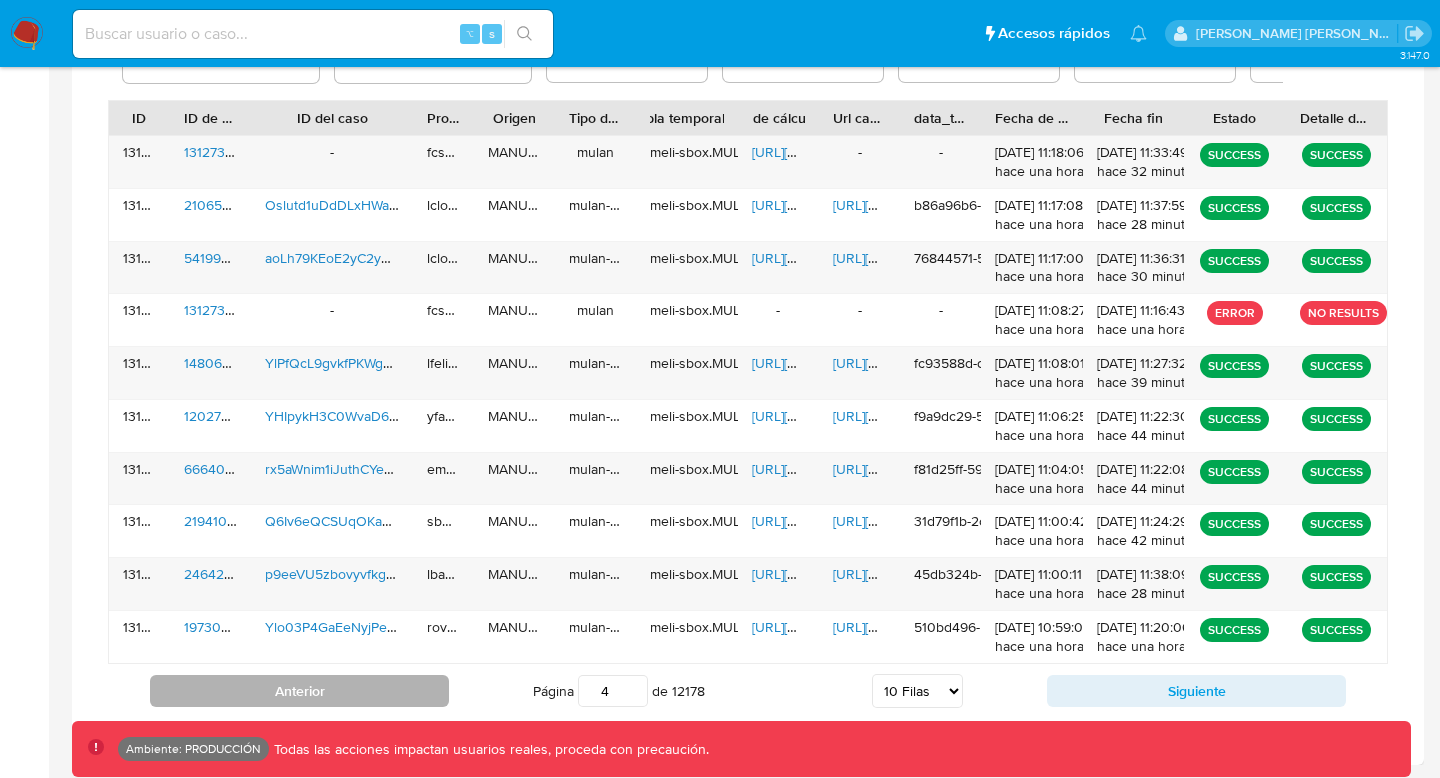 click on "Anterior" at bounding box center (299, 691) 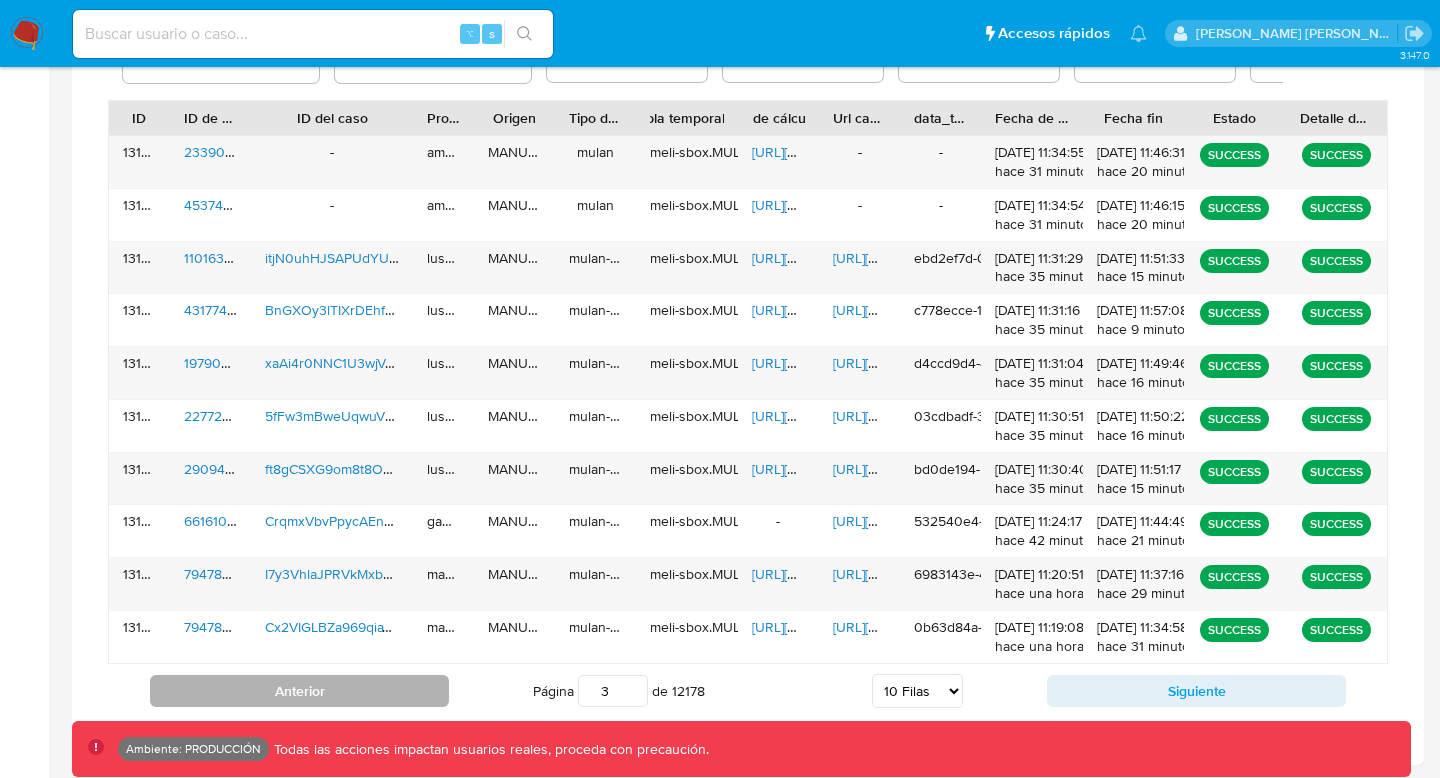 click on "Anterior" at bounding box center (299, 691) 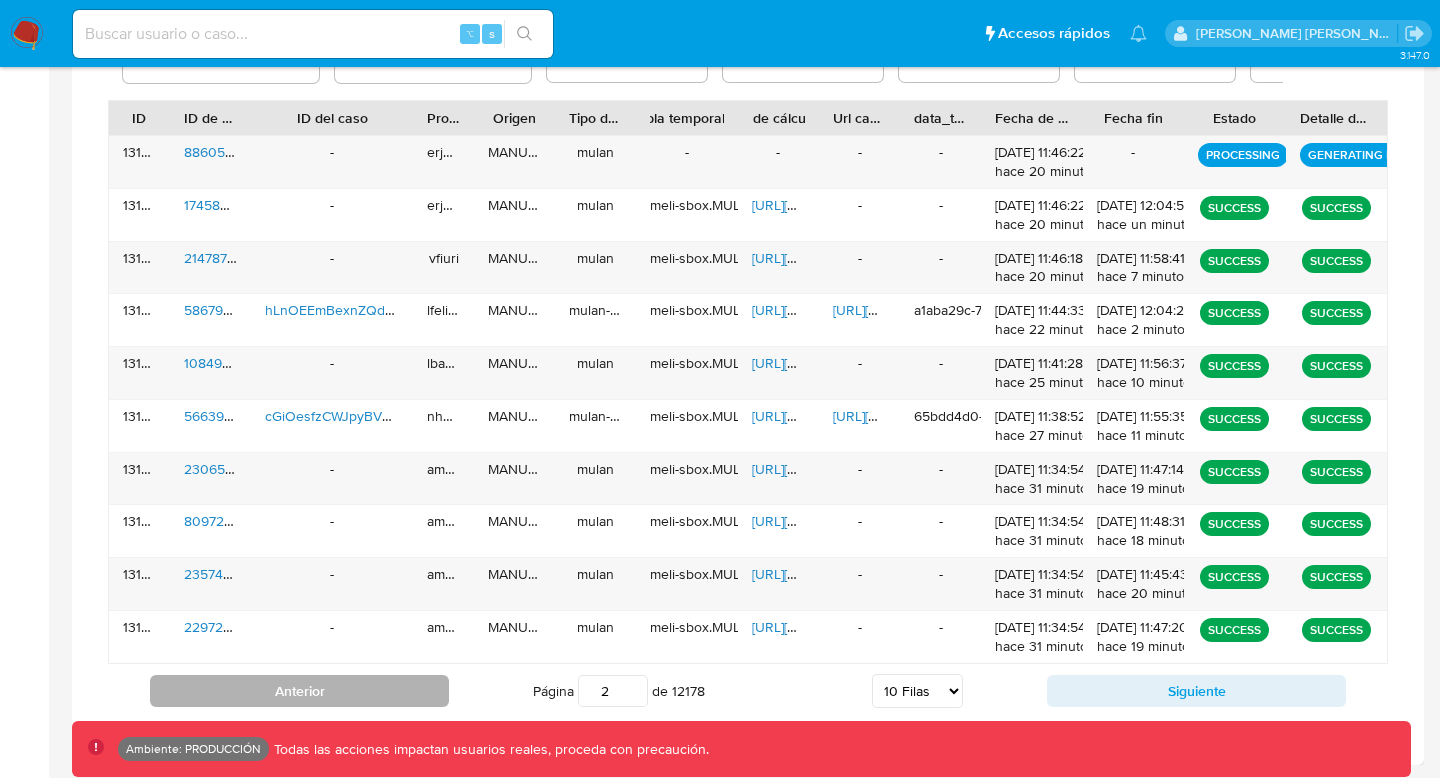 click on "Anterior" at bounding box center [299, 691] 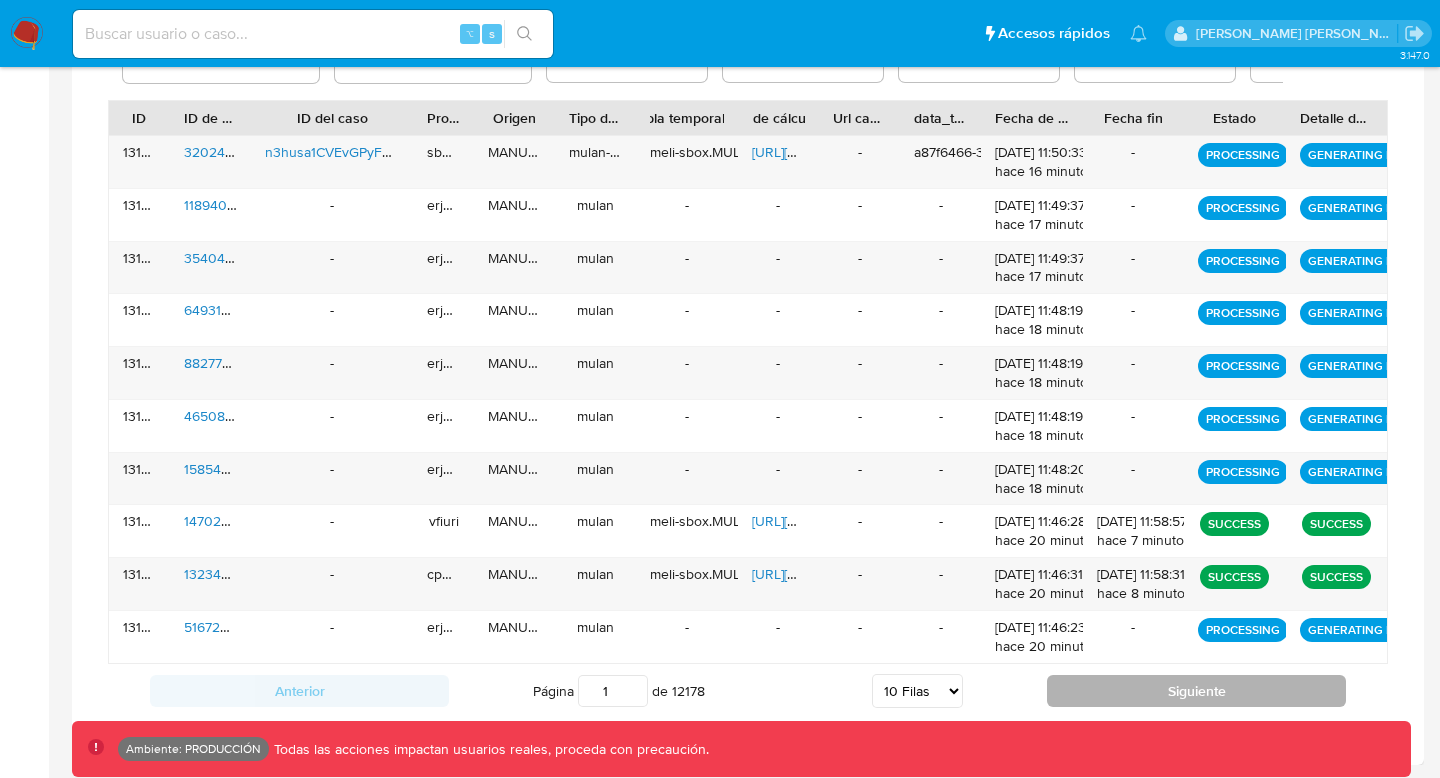 click on "Siguiente" at bounding box center [1196, 691] 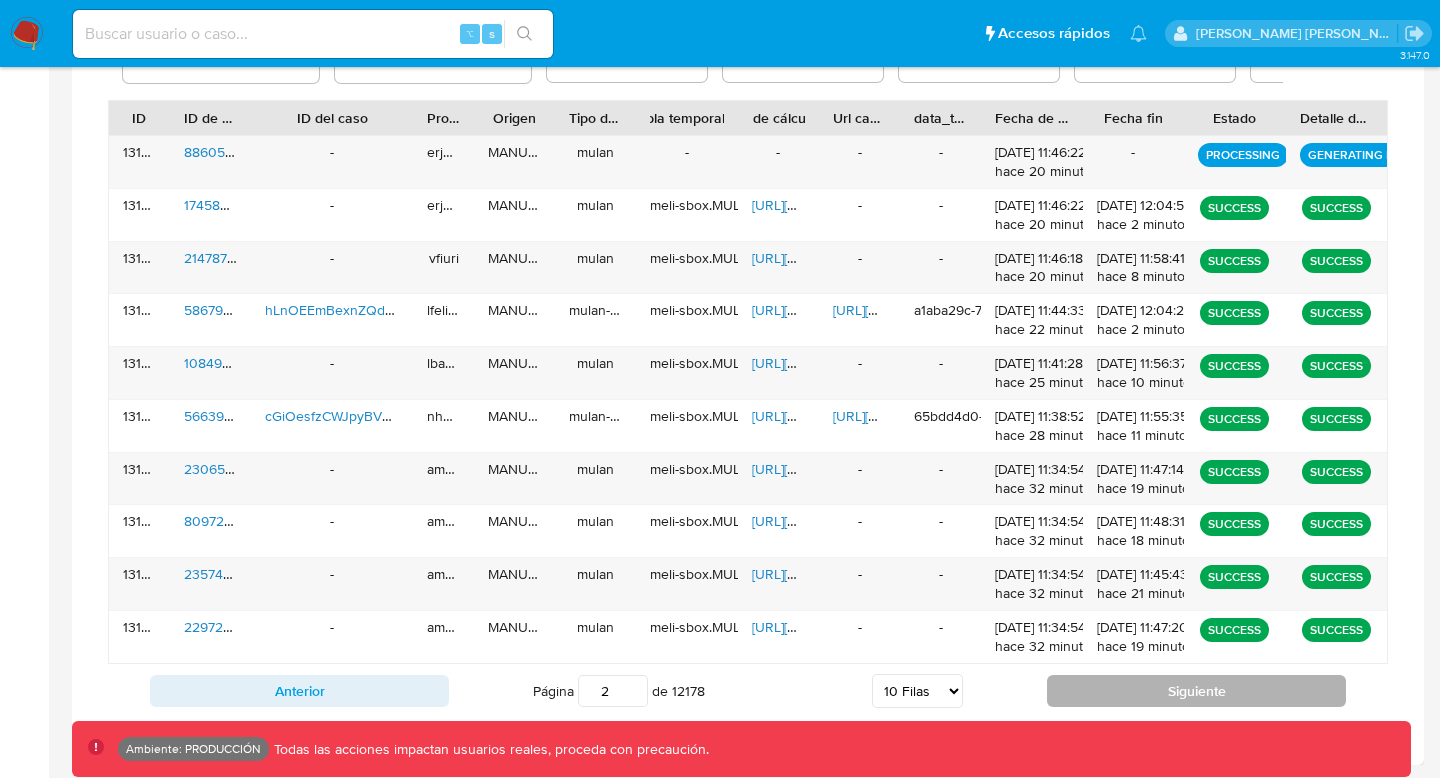 click on "Siguiente" at bounding box center [1196, 691] 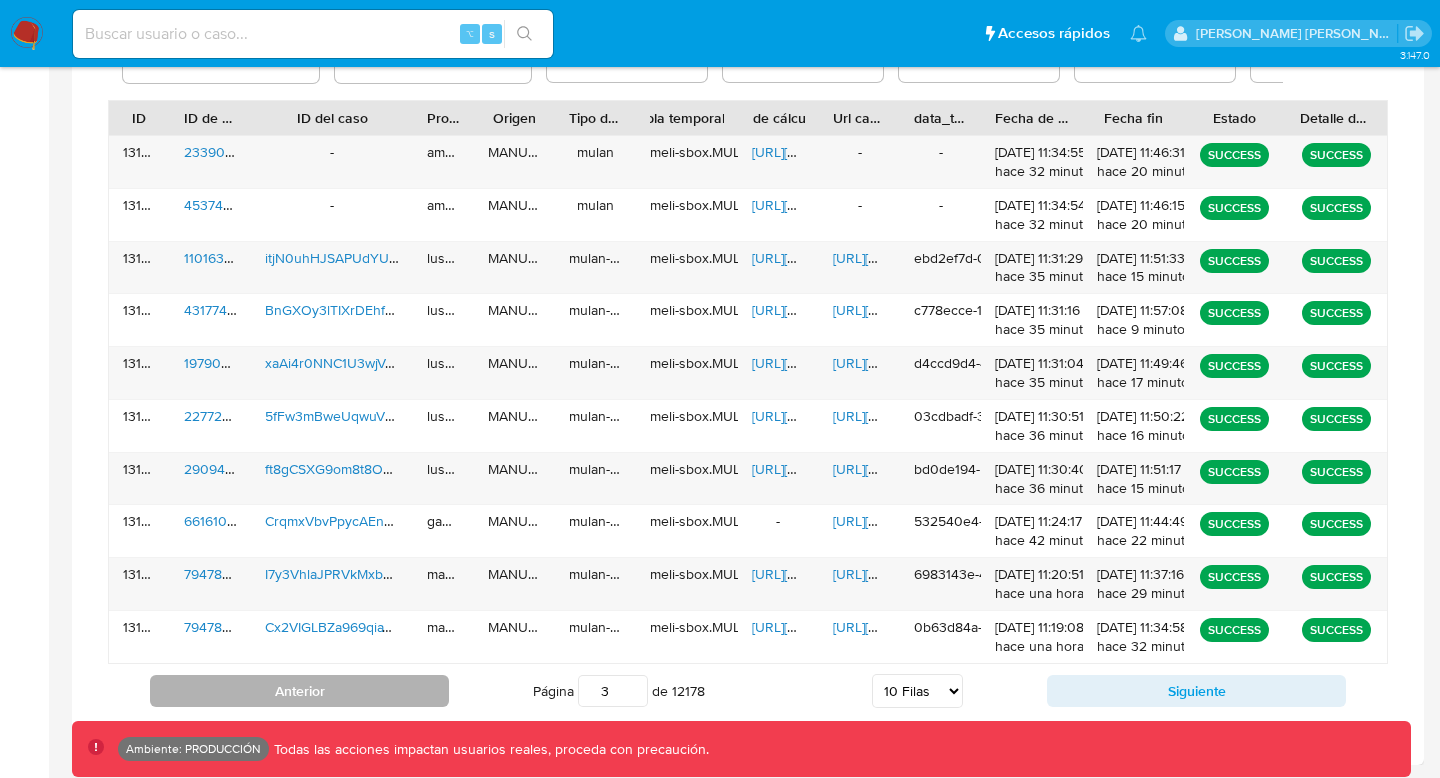 click on "Anterior" at bounding box center (299, 691) 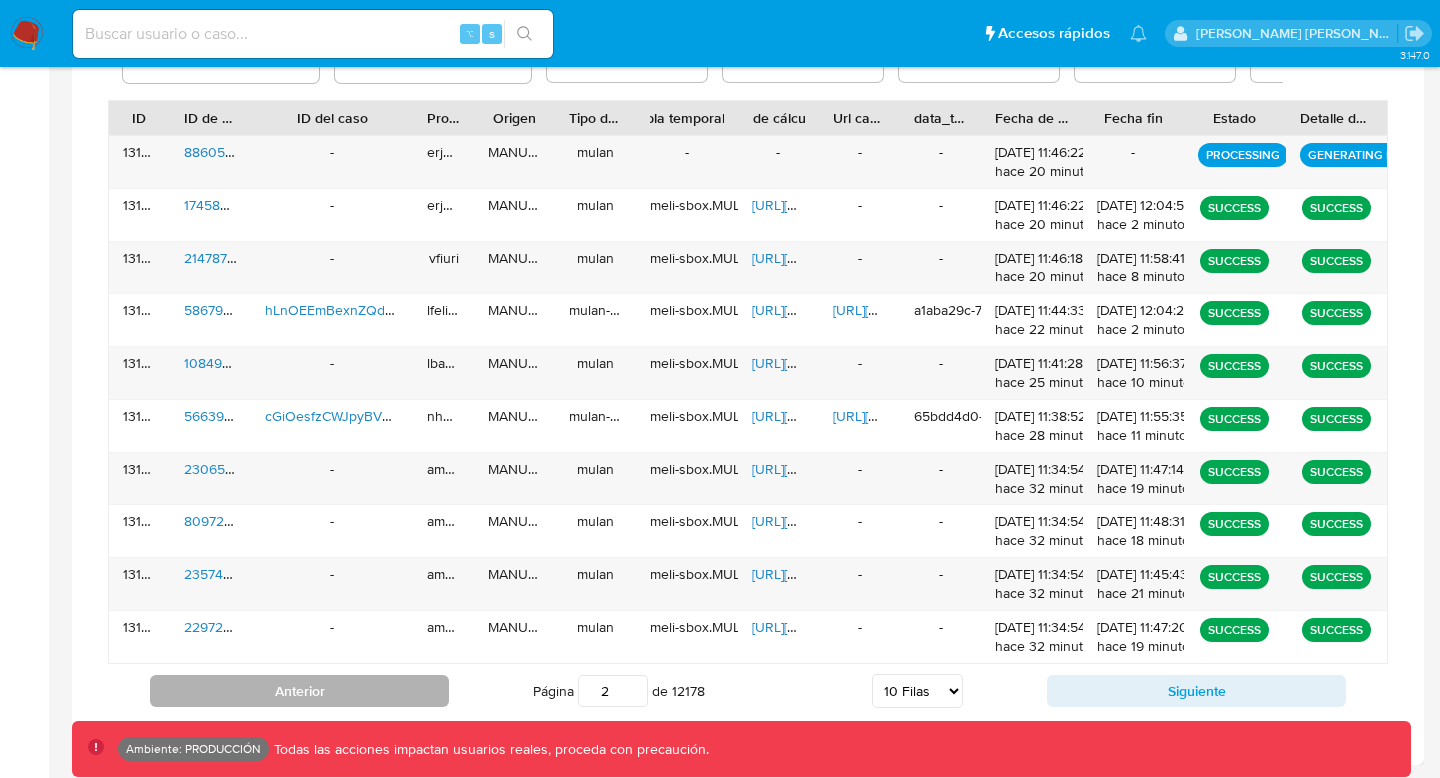 click on "Anterior" at bounding box center [299, 691] 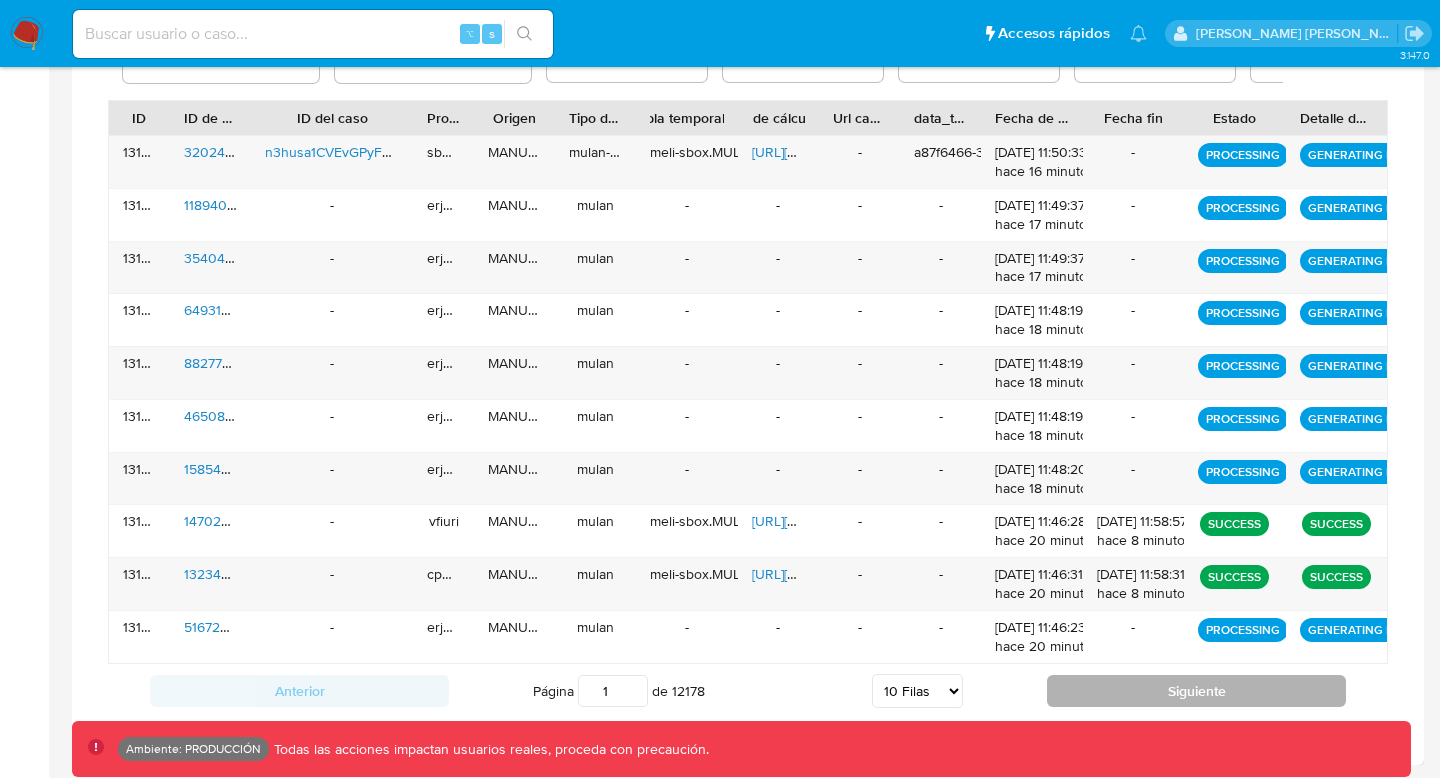 click on "Siguiente" at bounding box center (1196, 691) 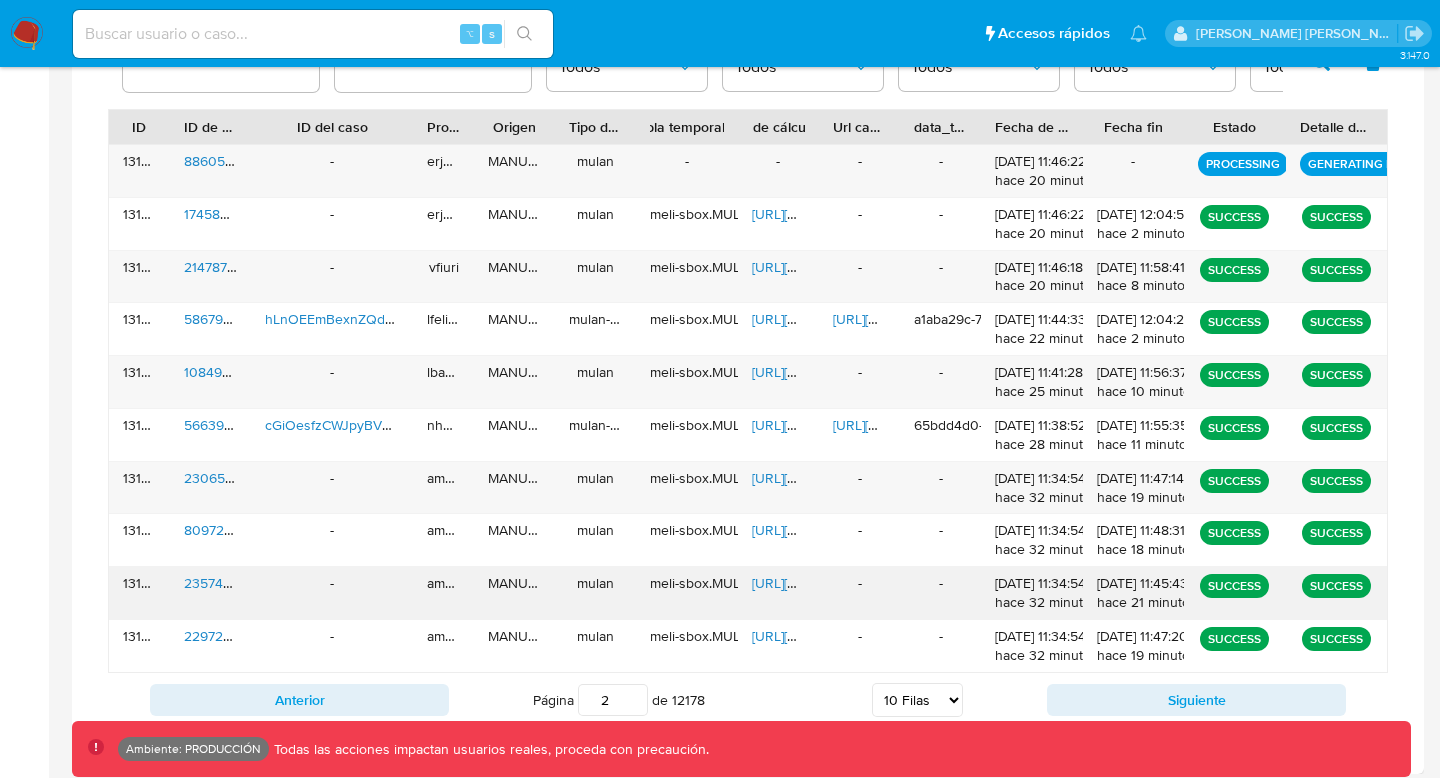 scroll, scrollTop: 713, scrollLeft: 0, axis: vertical 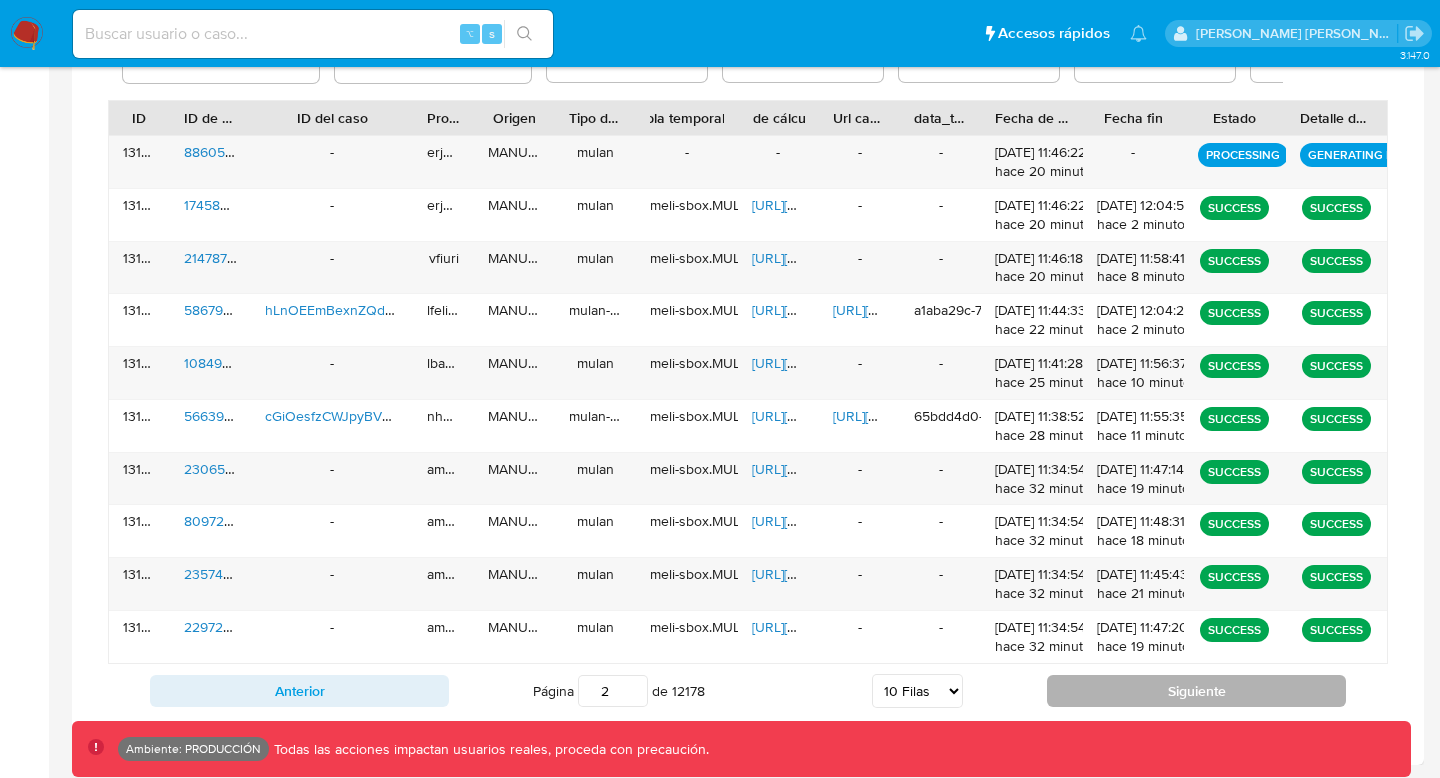 click on "Siguiente" at bounding box center (1196, 691) 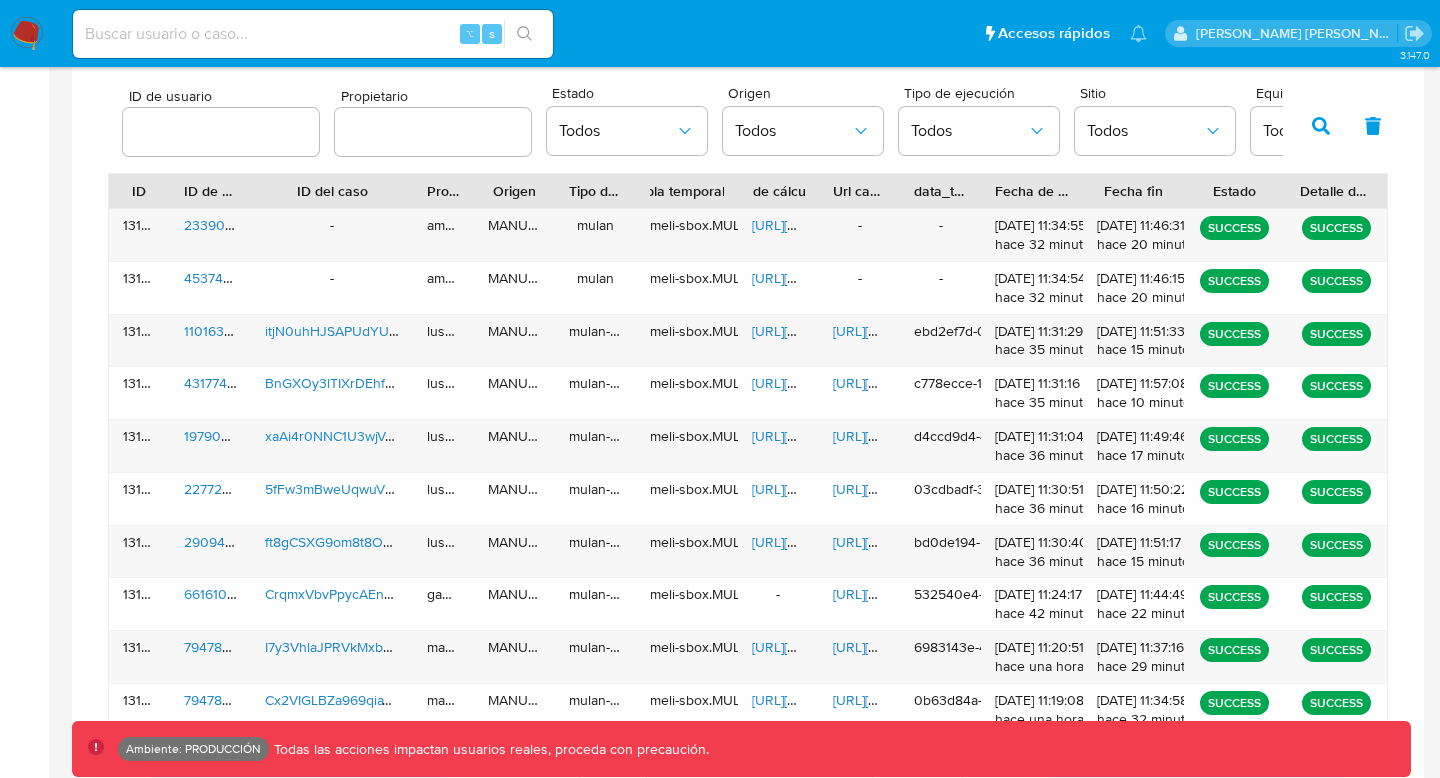 scroll, scrollTop: 713, scrollLeft: 0, axis: vertical 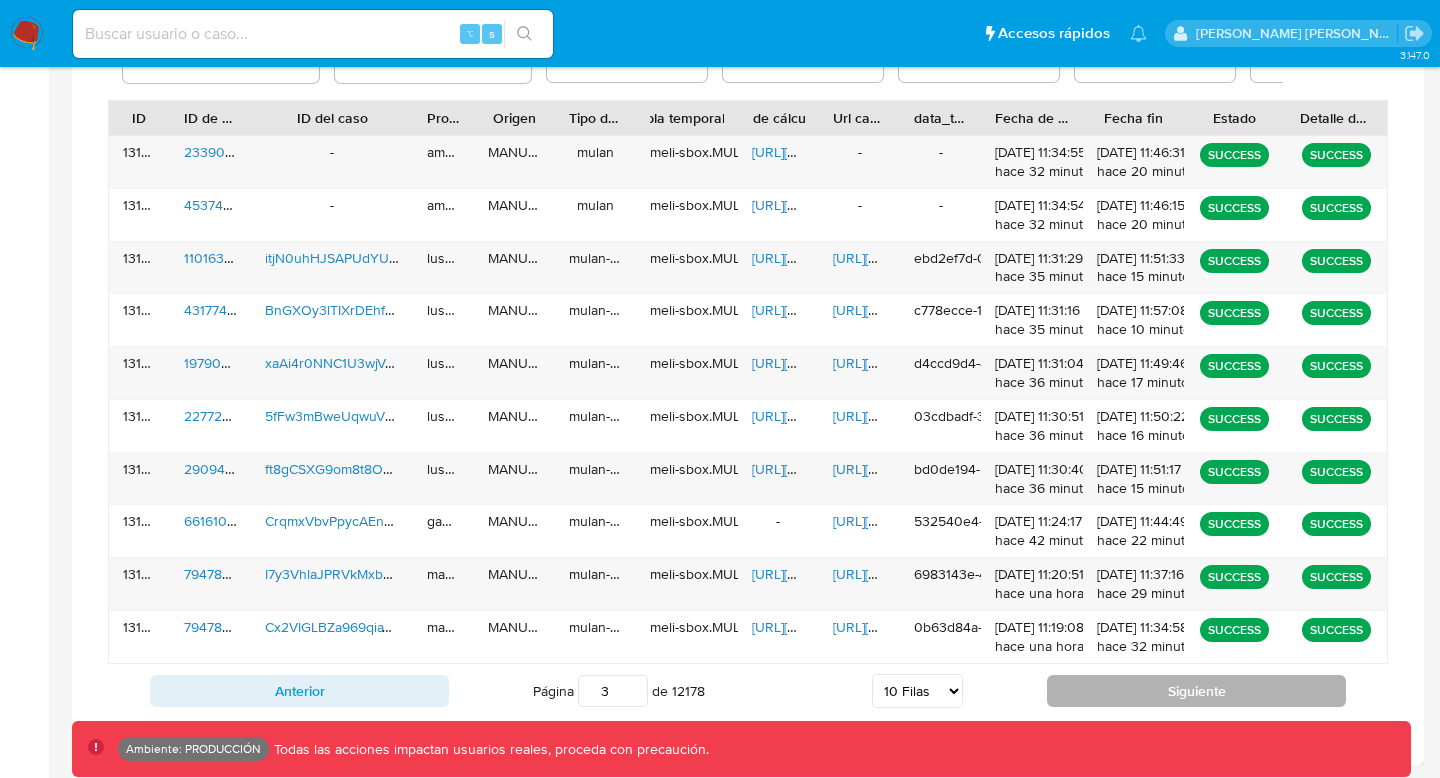 click on "Siguiente" at bounding box center (1196, 691) 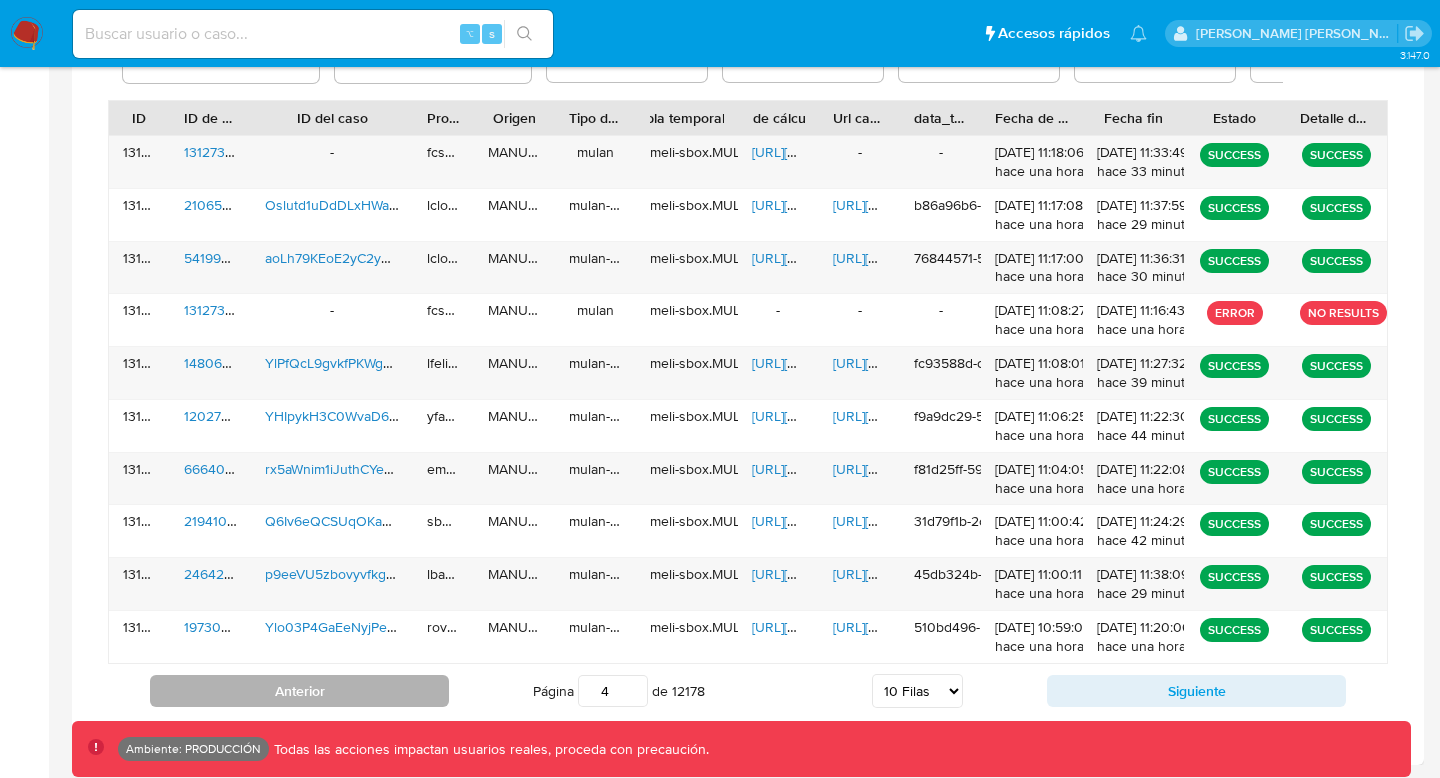 click on "Anterior" at bounding box center [299, 691] 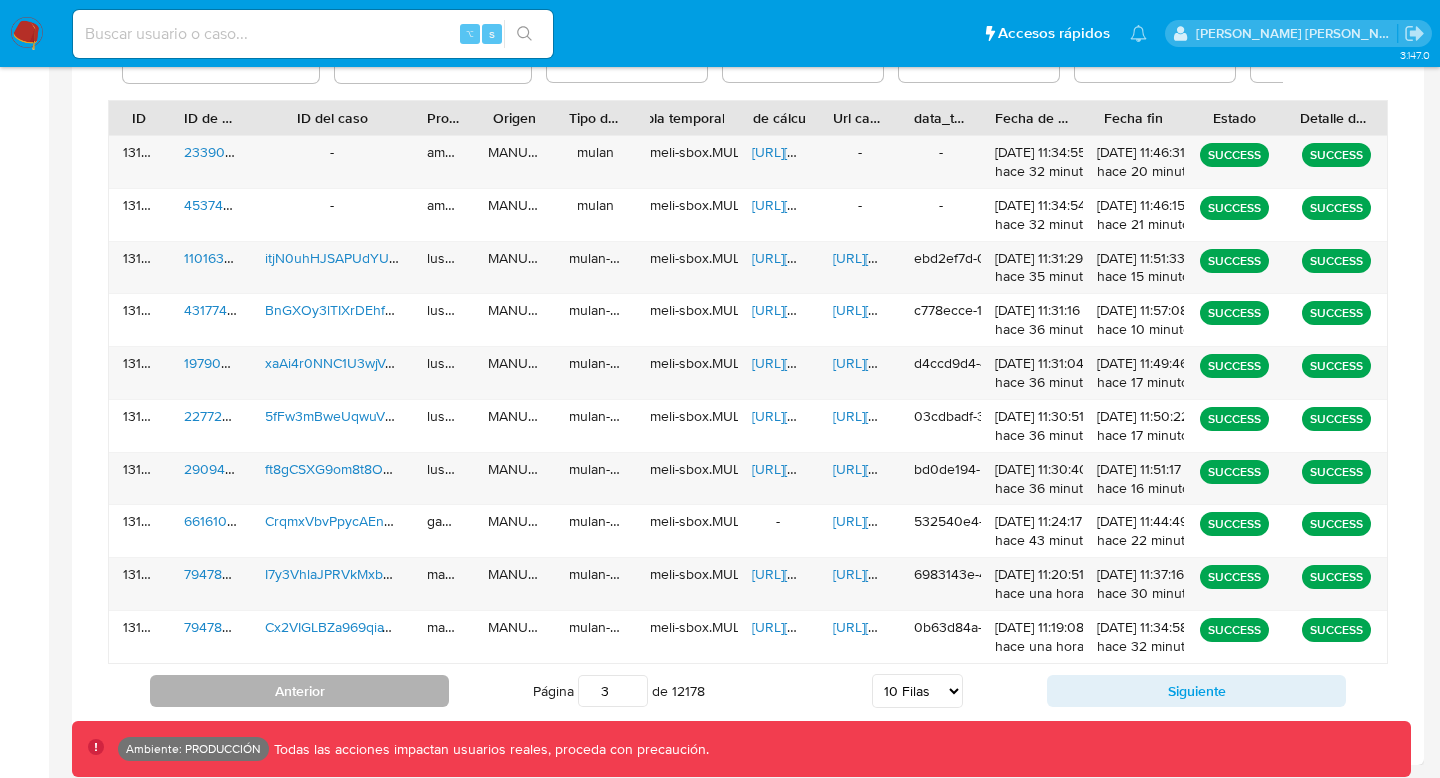 click on "Anterior" at bounding box center [299, 691] 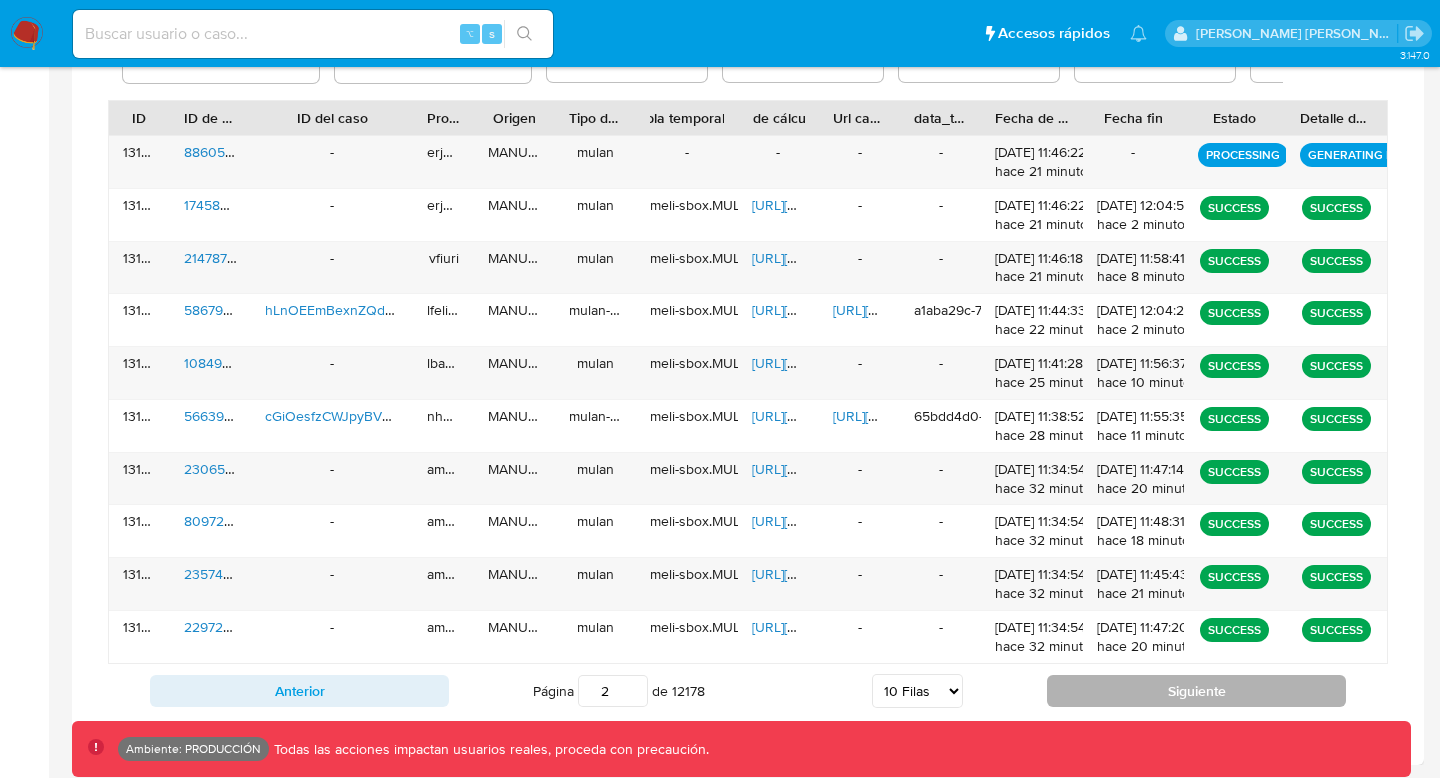 click on "Siguiente" at bounding box center [1196, 691] 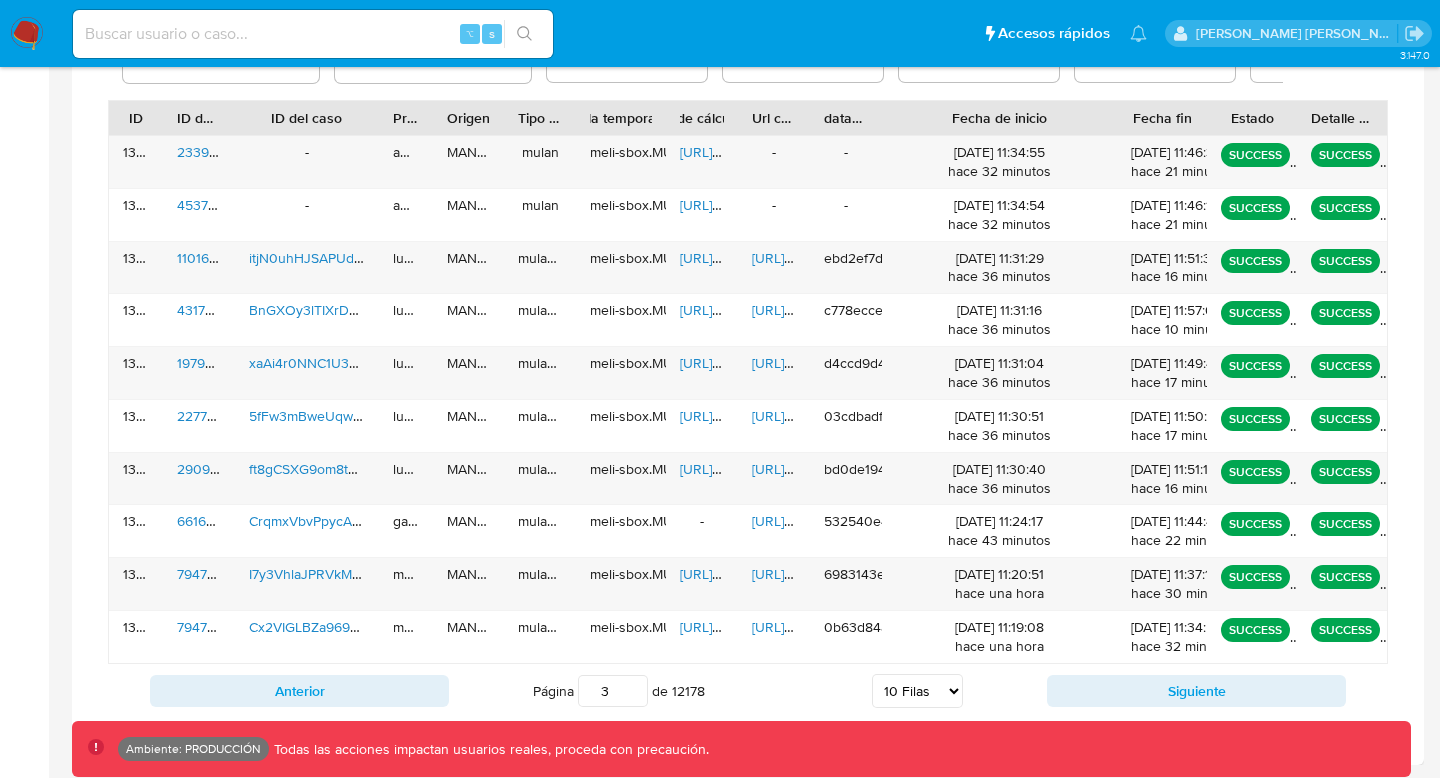 drag, startPoint x: 1082, startPoint y: 123, endPoint x: 1216, endPoint y: 112, distance: 134.45073 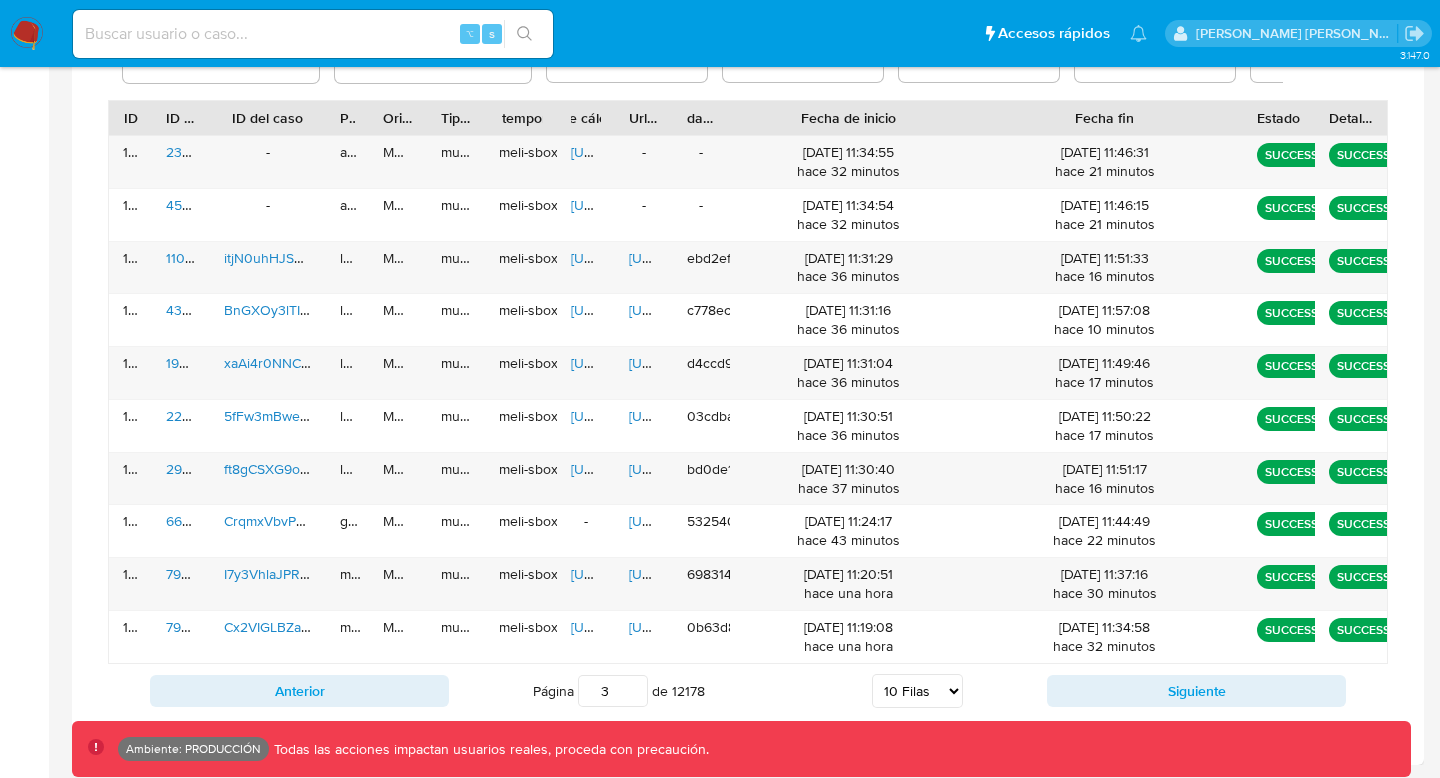 drag, startPoint x: 1211, startPoint y: 117, endPoint x: 1395, endPoint y: 116, distance: 184.00272 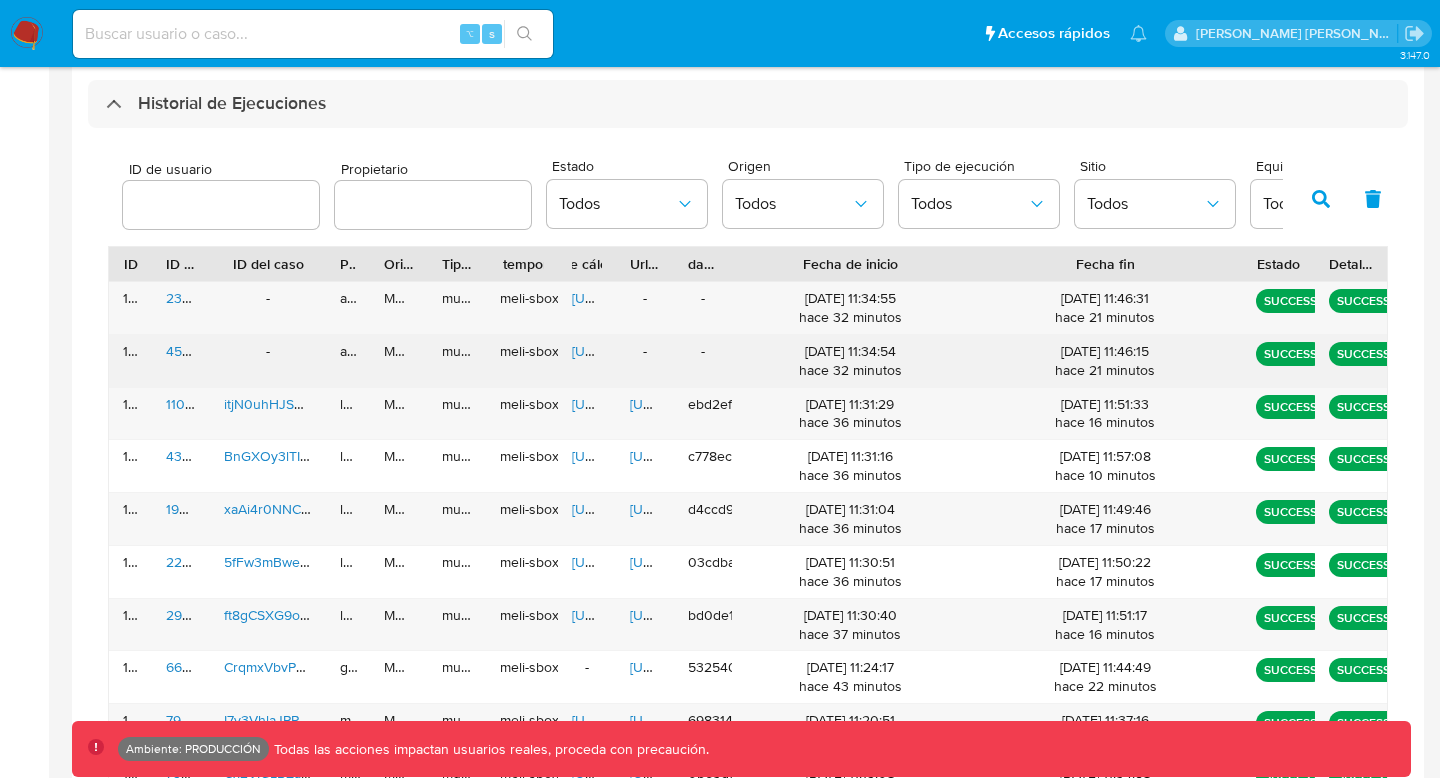 scroll, scrollTop: 713, scrollLeft: 0, axis: vertical 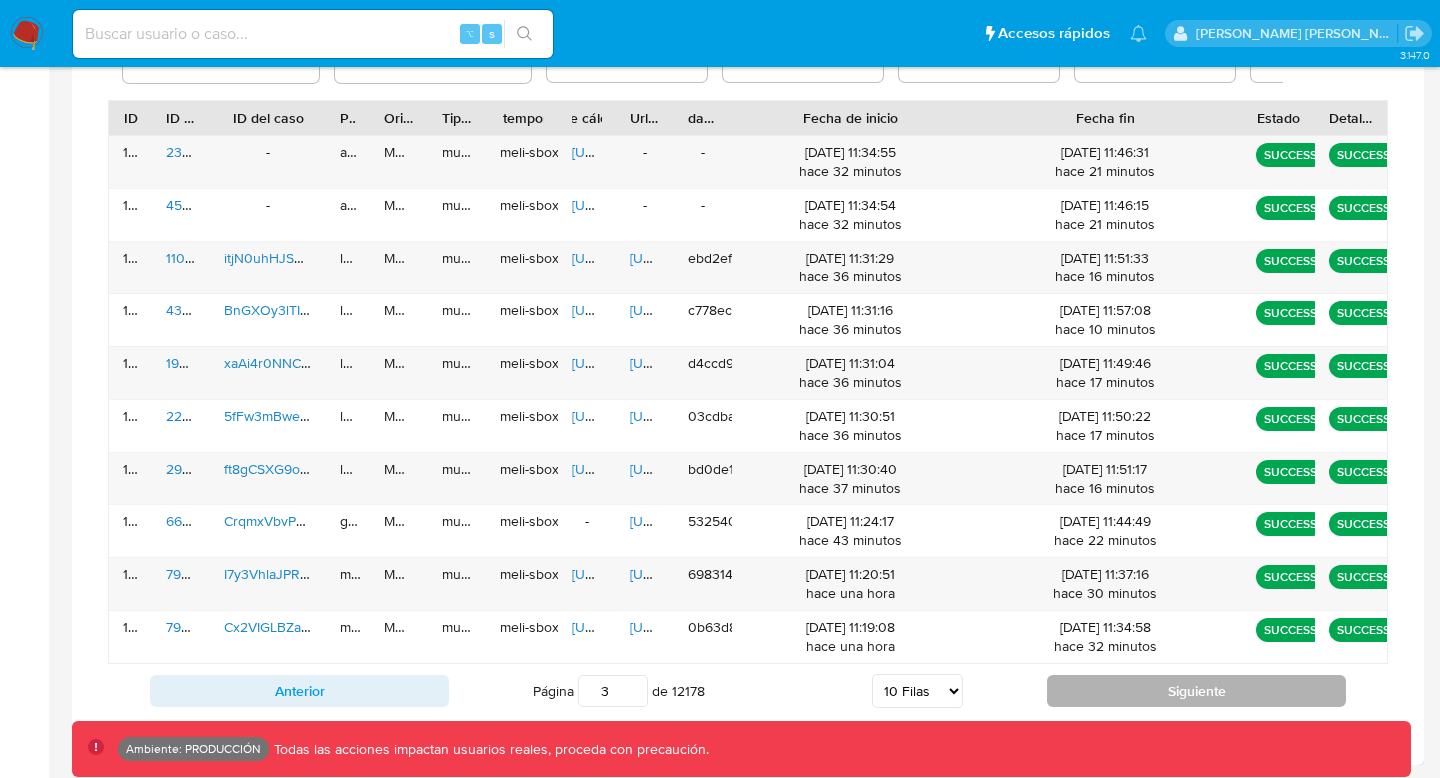 click on "Siguiente" at bounding box center [1196, 691] 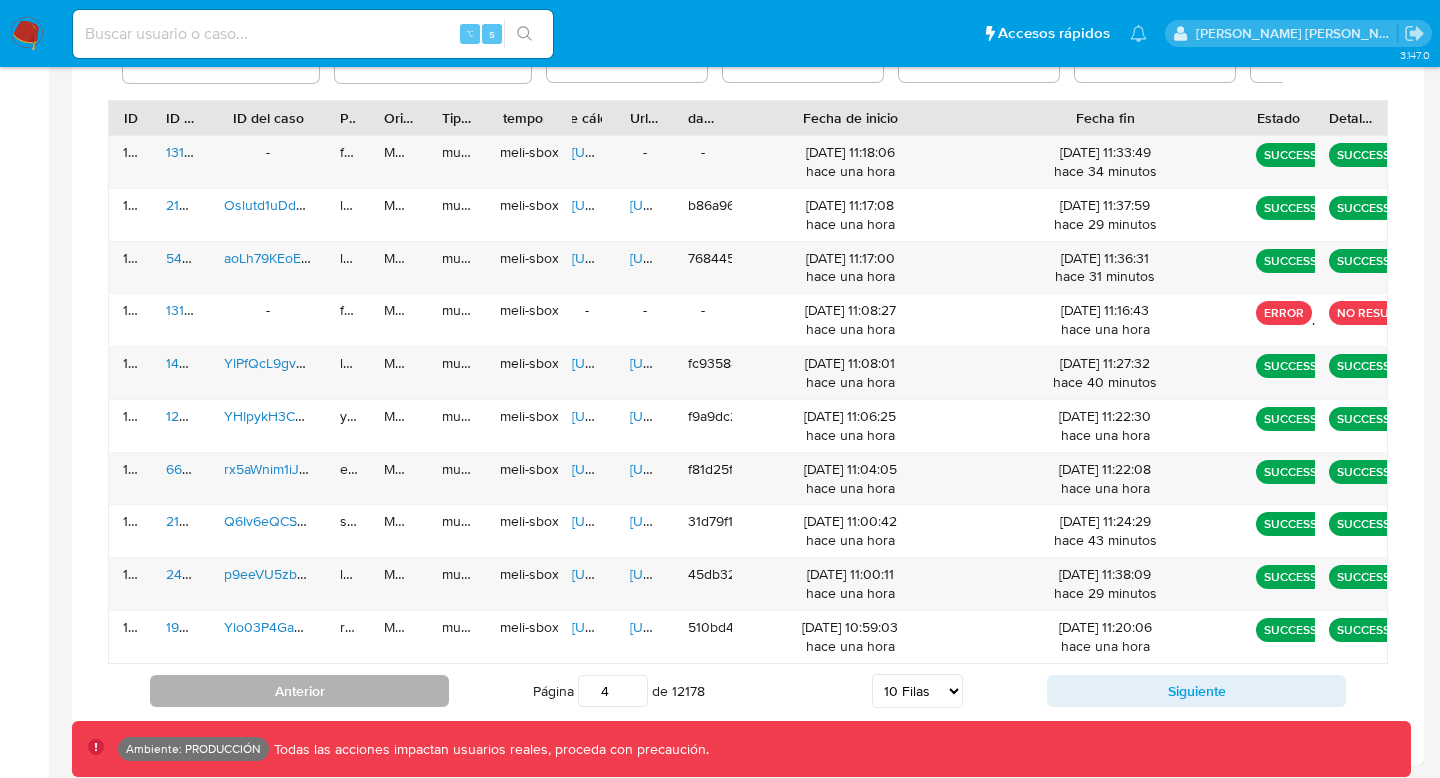 click on "Anterior" at bounding box center [299, 691] 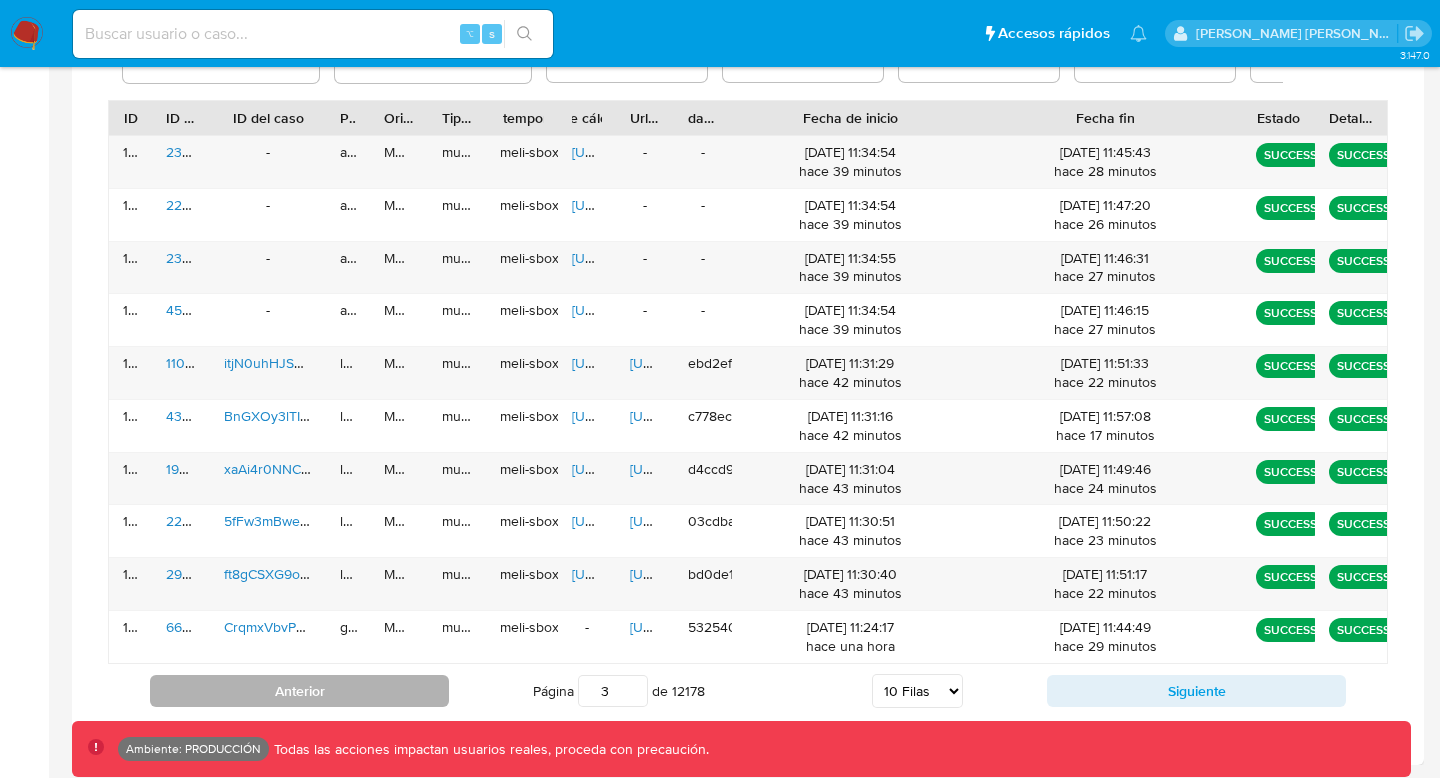 click on "Anterior" at bounding box center [299, 691] 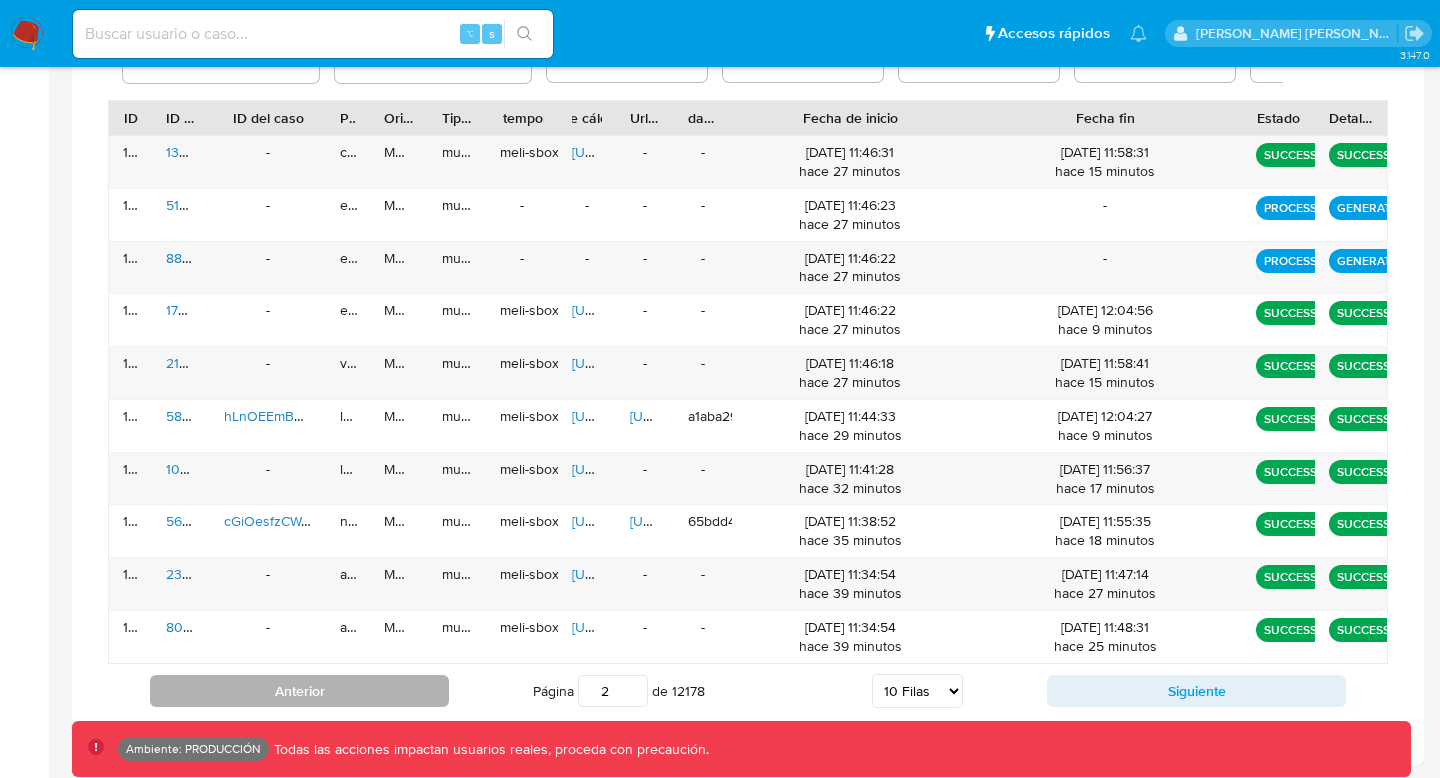 click on "Anterior" at bounding box center (299, 691) 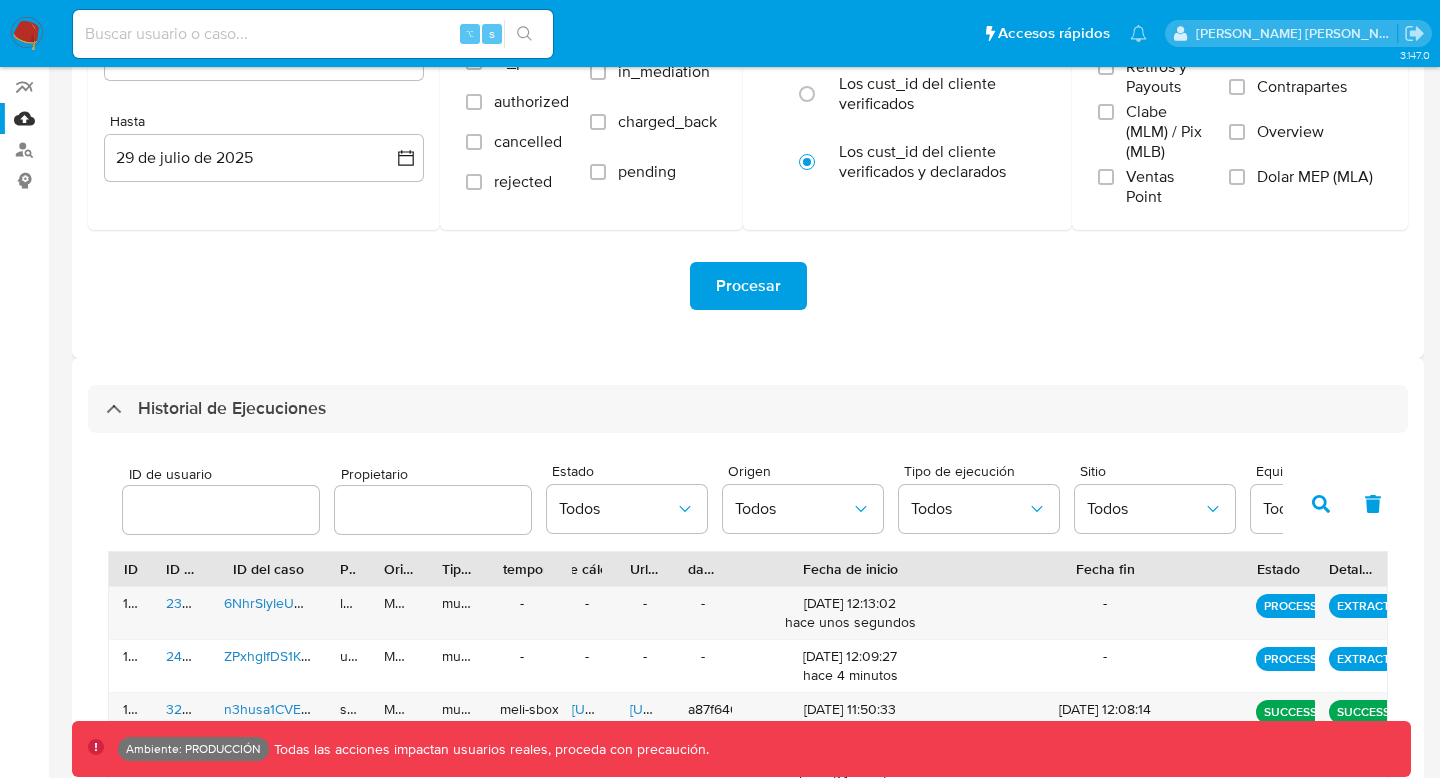 scroll, scrollTop: 256, scrollLeft: 0, axis: vertical 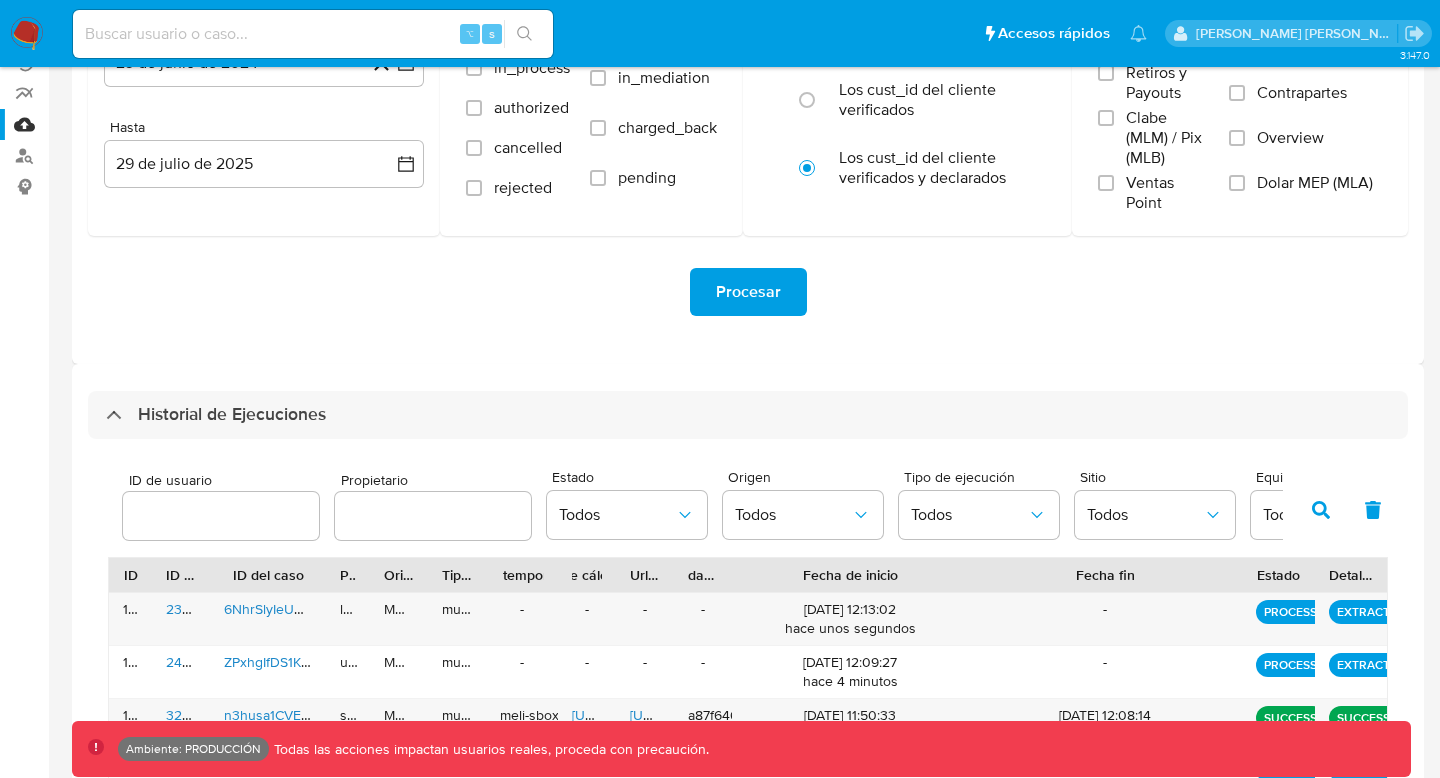 click at bounding box center (1321, 510) 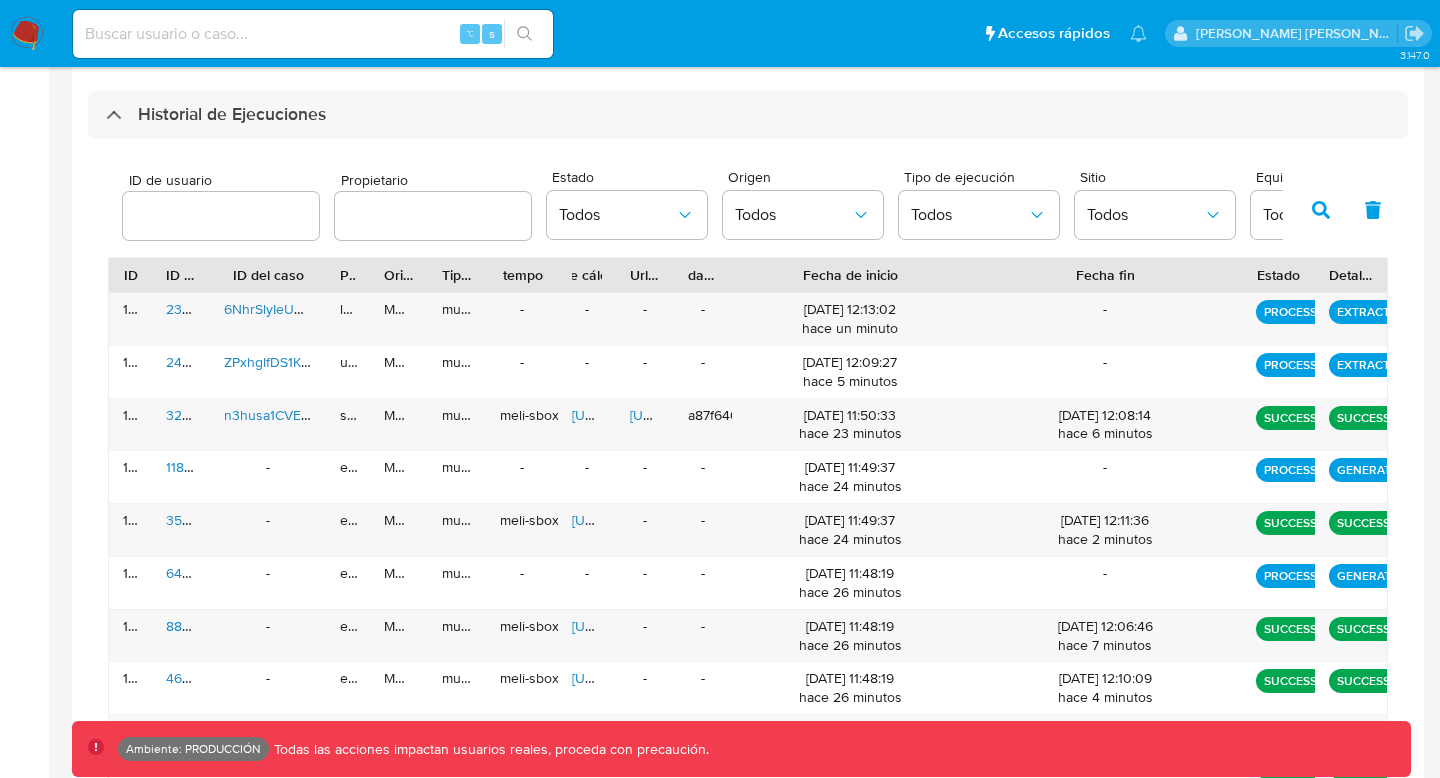scroll, scrollTop: 563, scrollLeft: 0, axis: vertical 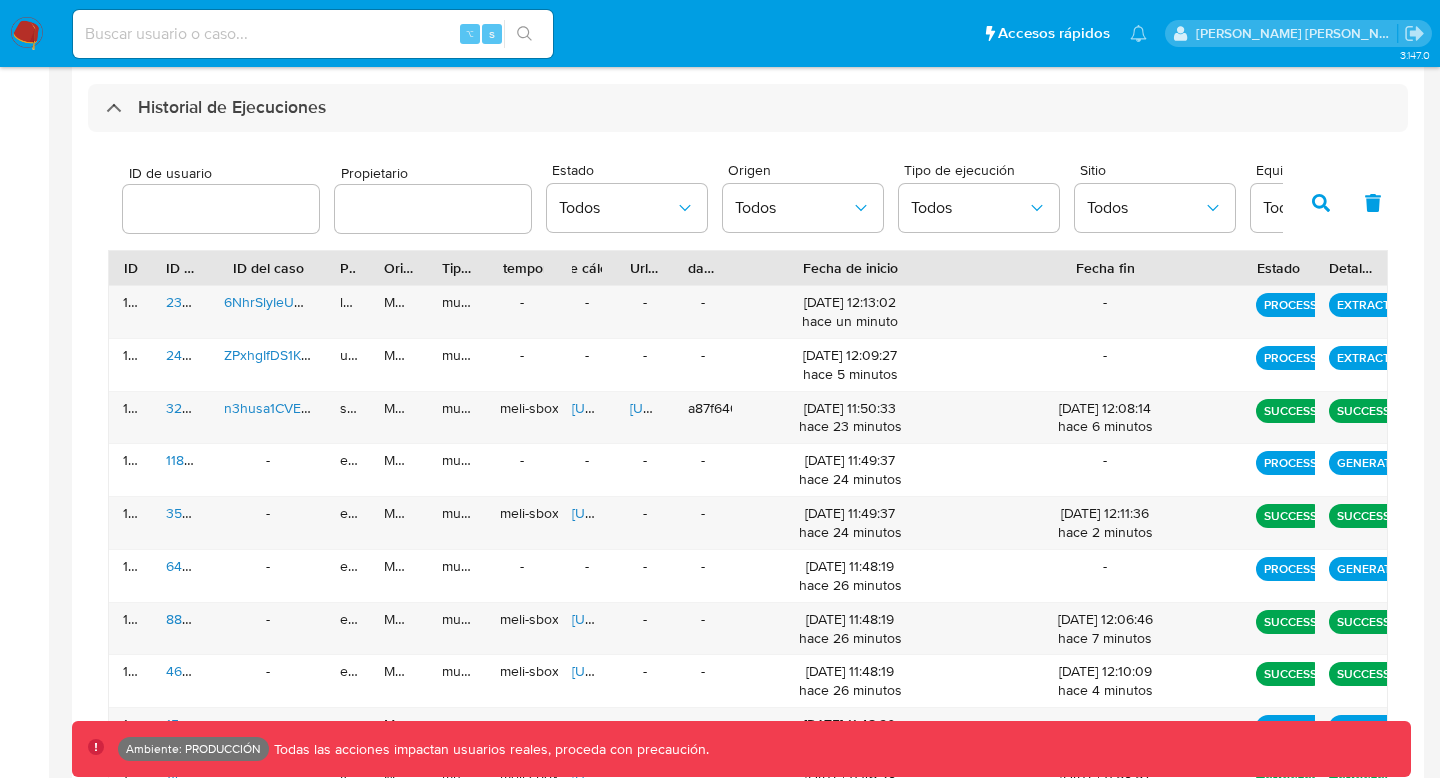 click 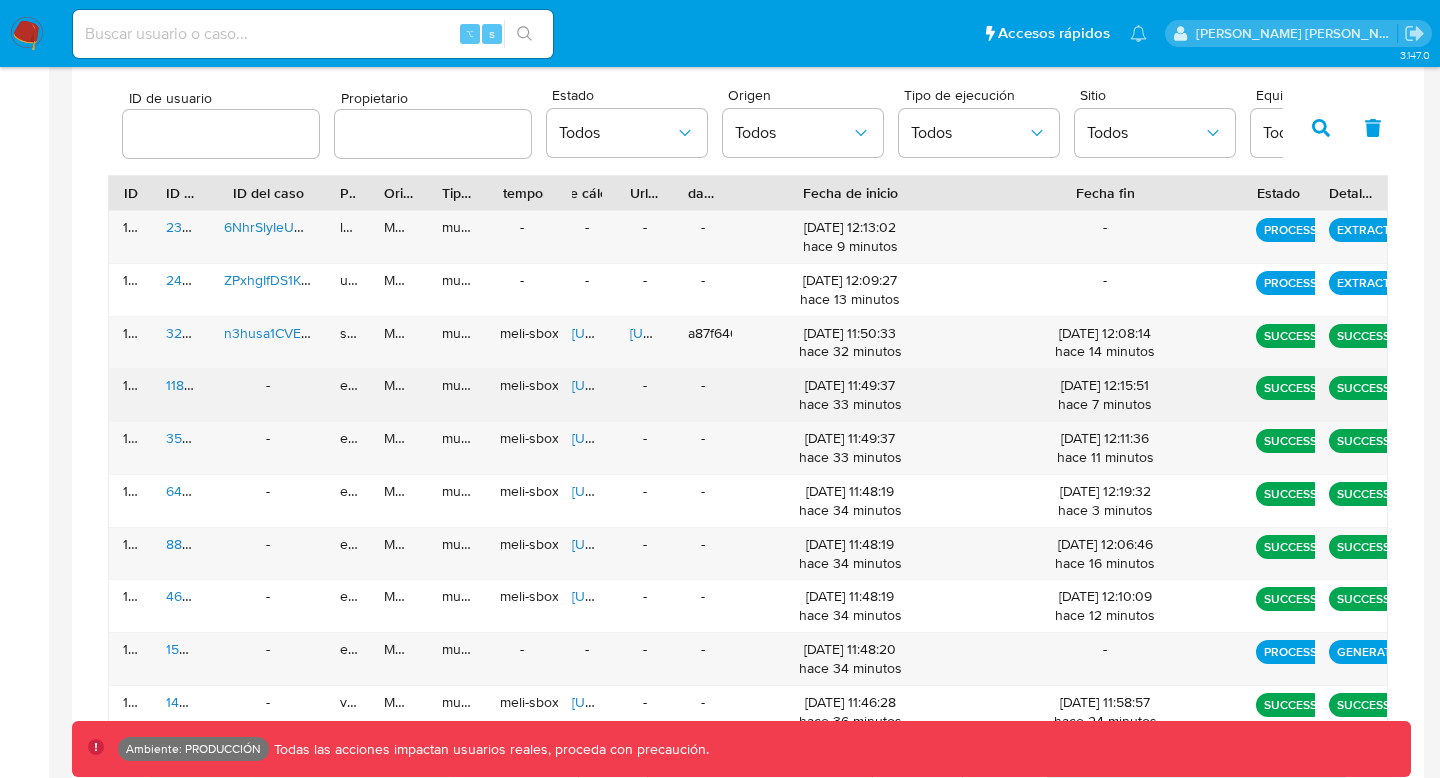 scroll, scrollTop: 713, scrollLeft: 0, axis: vertical 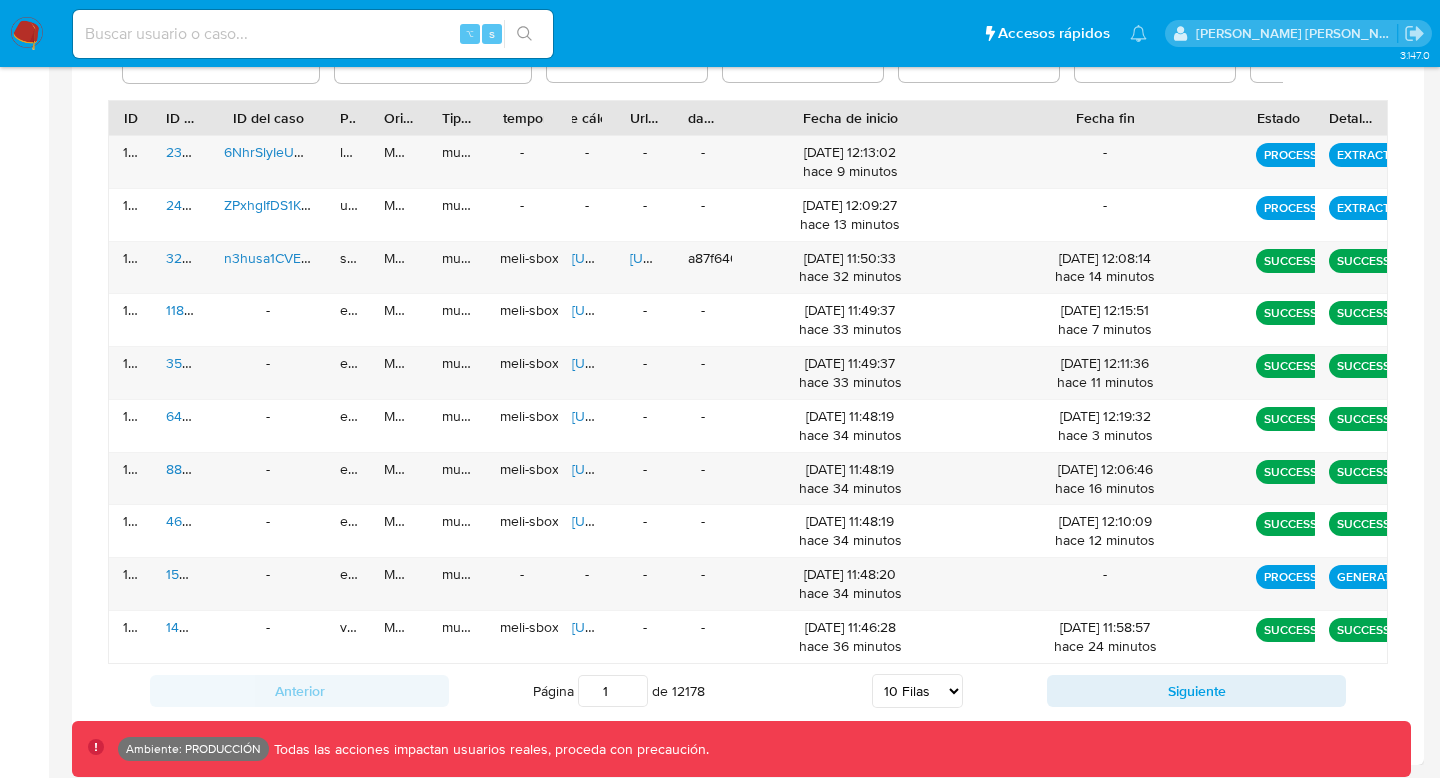 click on "Anterior Página   1   de   12178 5   Filas 10   Filas 20   Filas 25   Filas 50   Filas 100   Filas Siguiente" at bounding box center [748, 691] 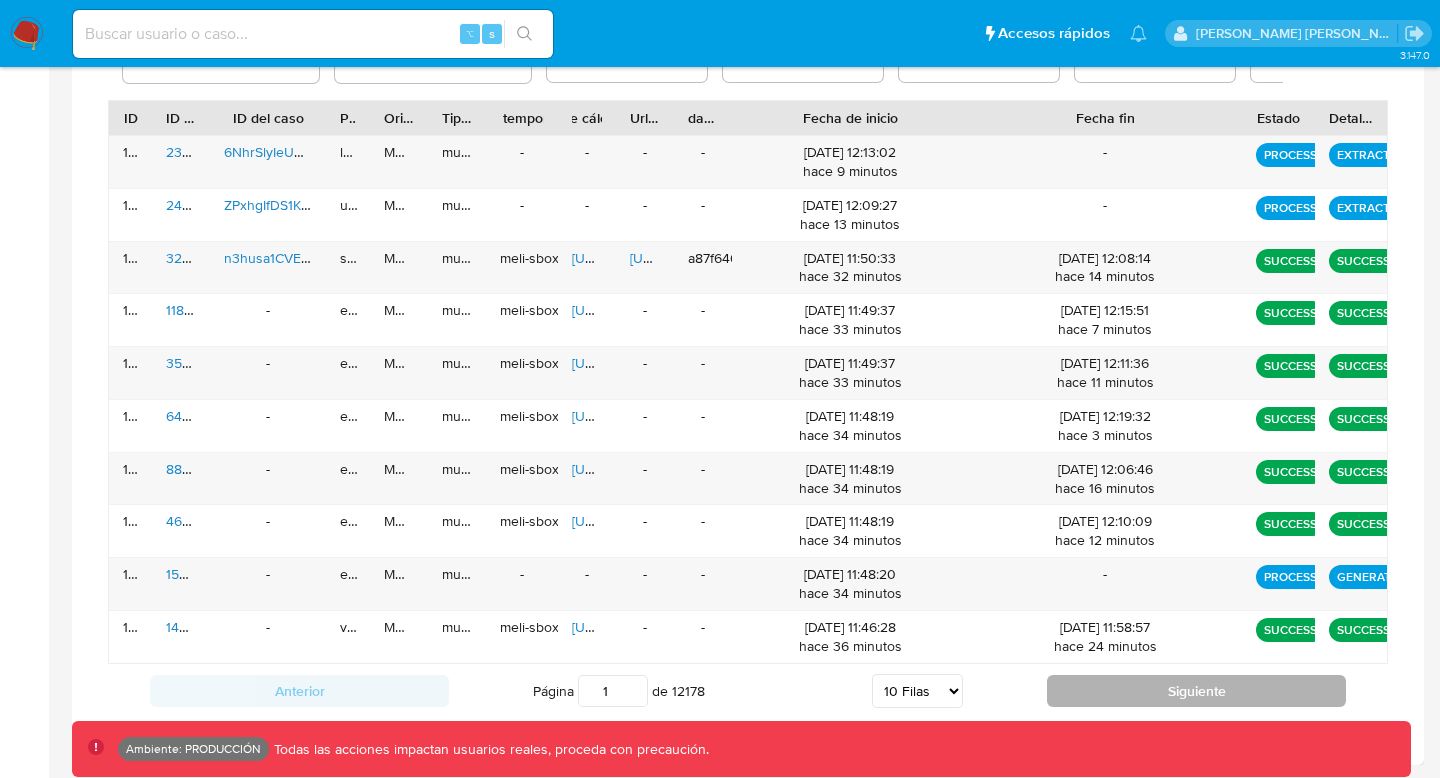 click on "Siguiente" at bounding box center [1196, 691] 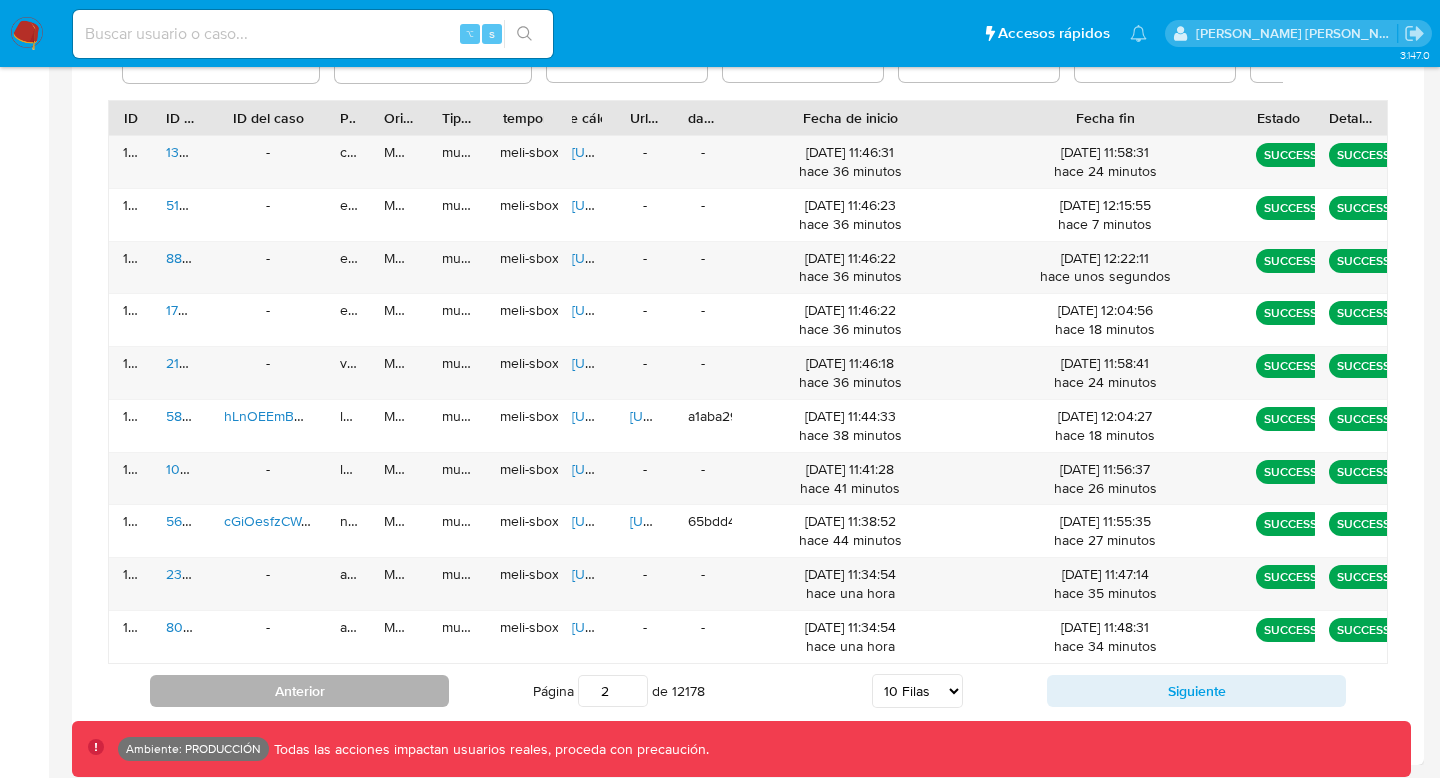 click on "Anterior" at bounding box center (299, 691) 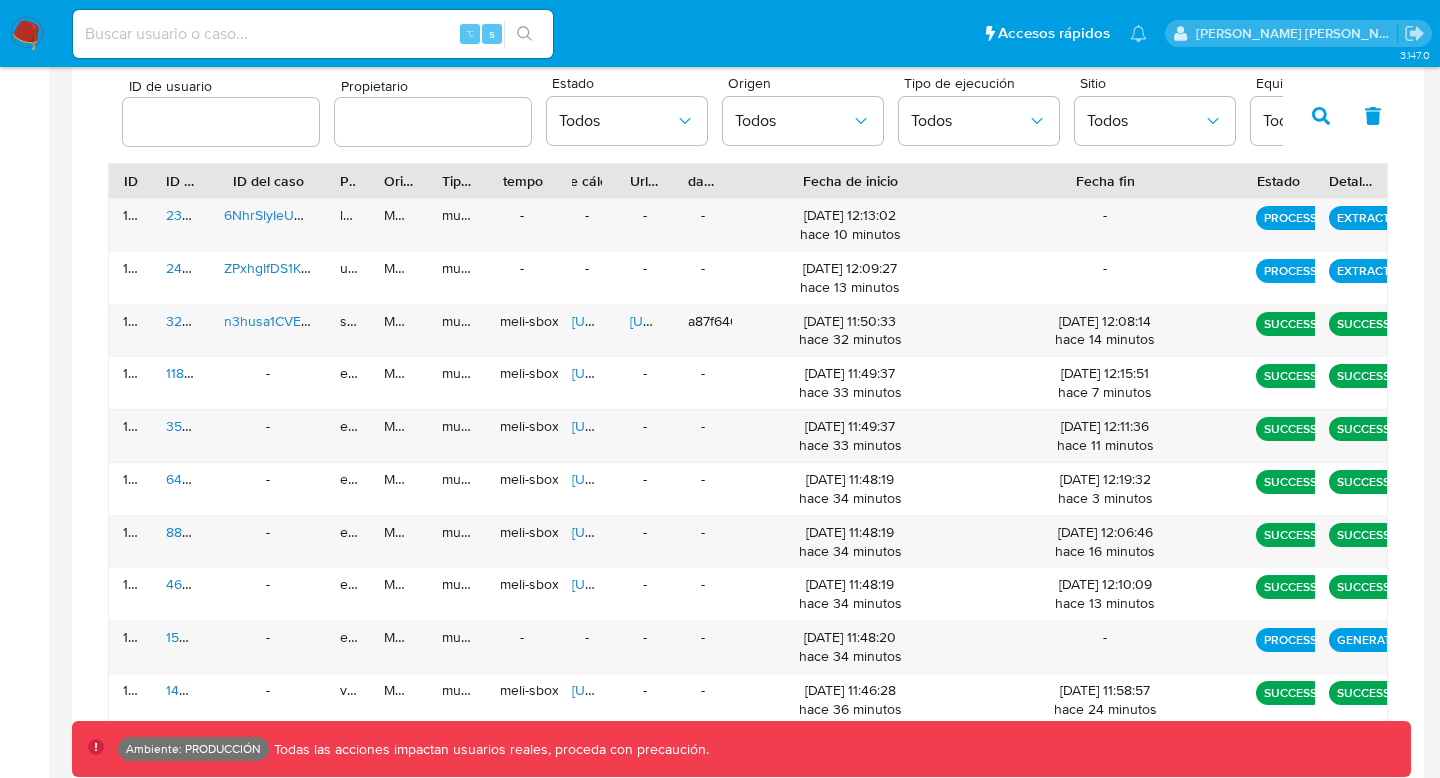 scroll, scrollTop: 654, scrollLeft: 0, axis: vertical 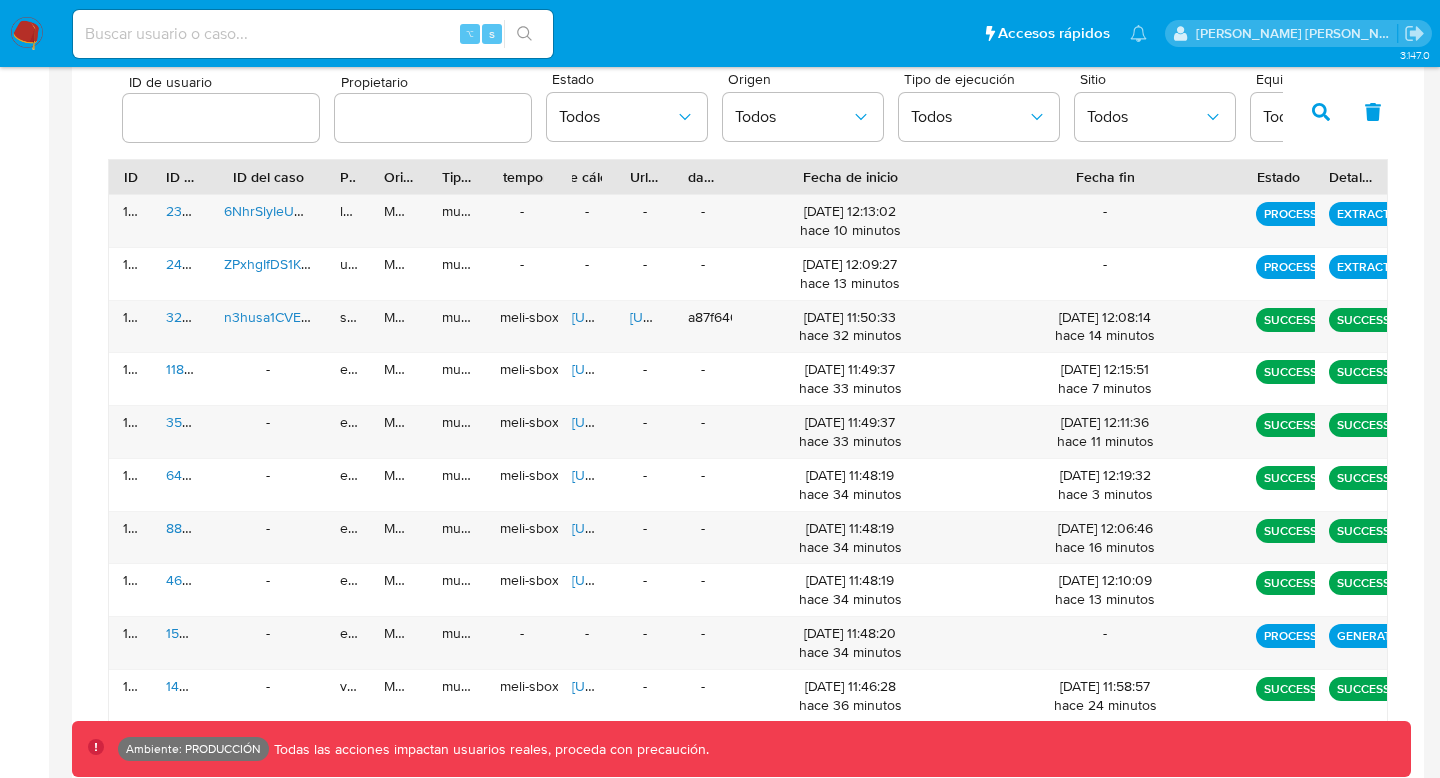 click 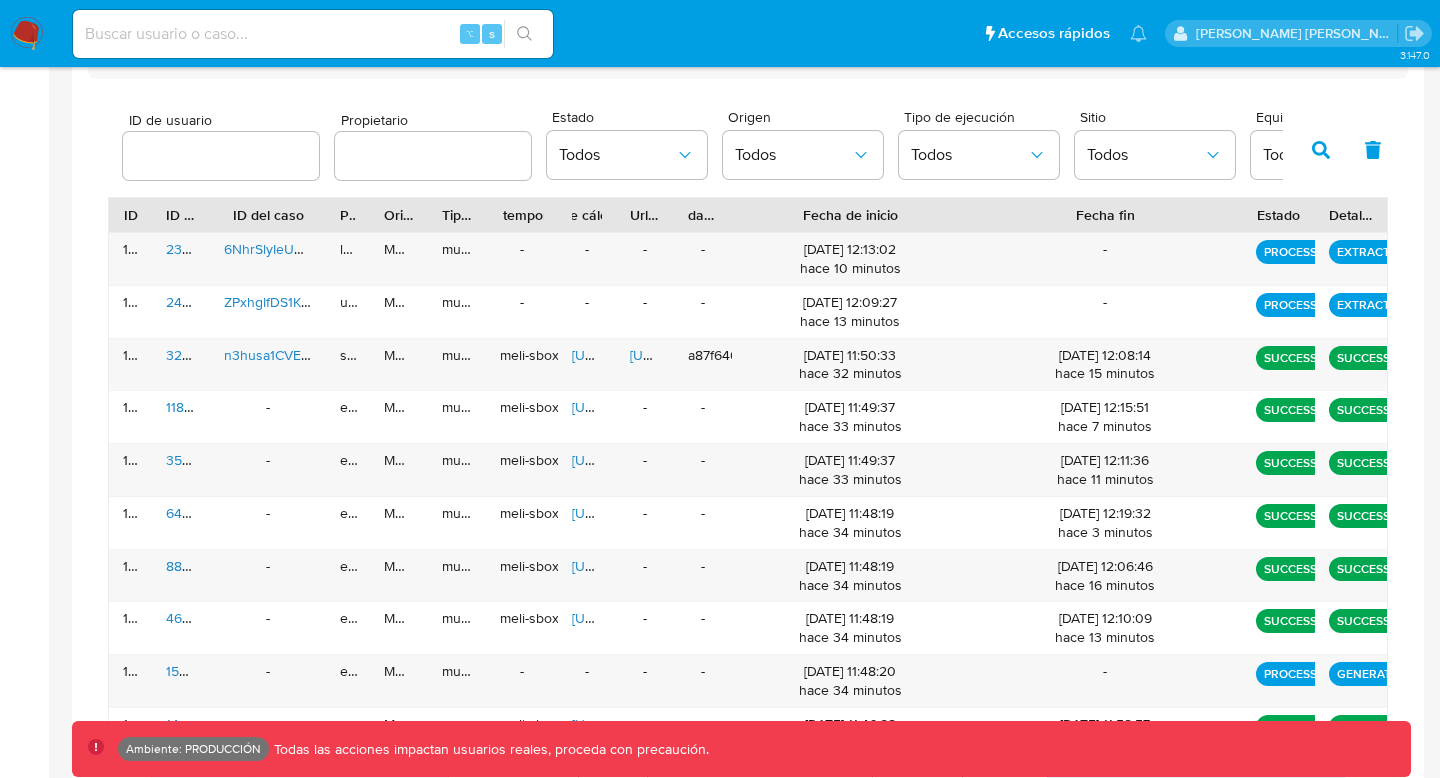 scroll, scrollTop: 538, scrollLeft: 0, axis: vertical 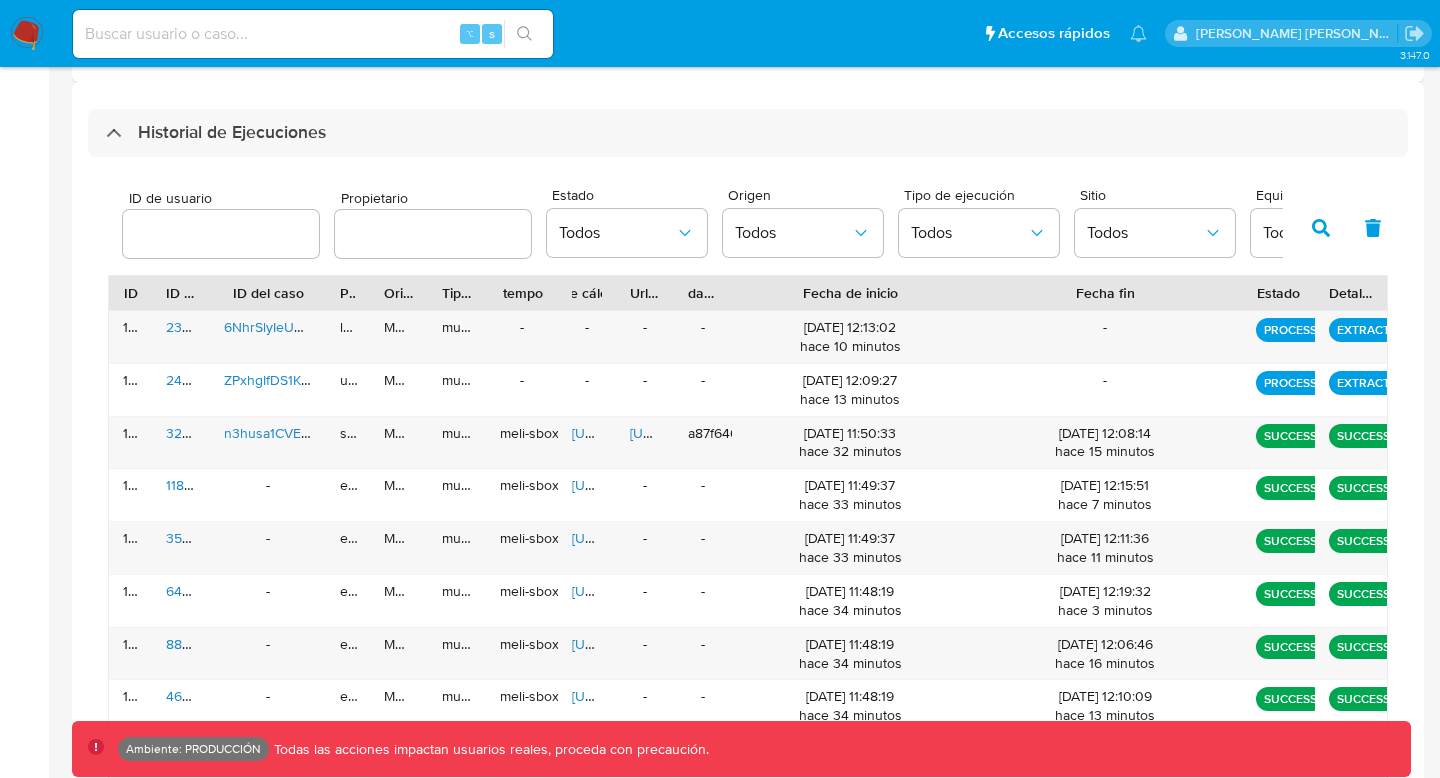 click 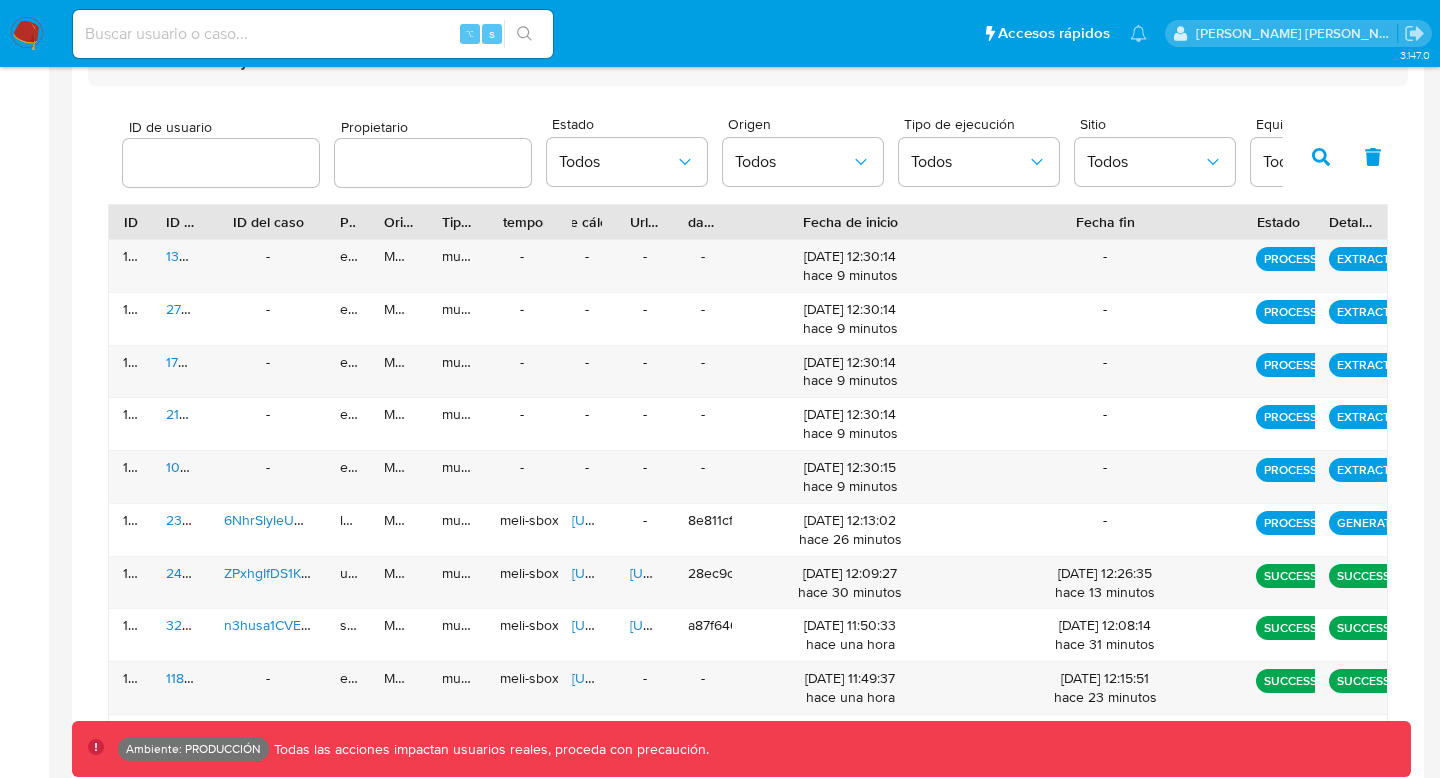 scroll, scrollTop: 713, scrollLeft: 0, axis: vertical 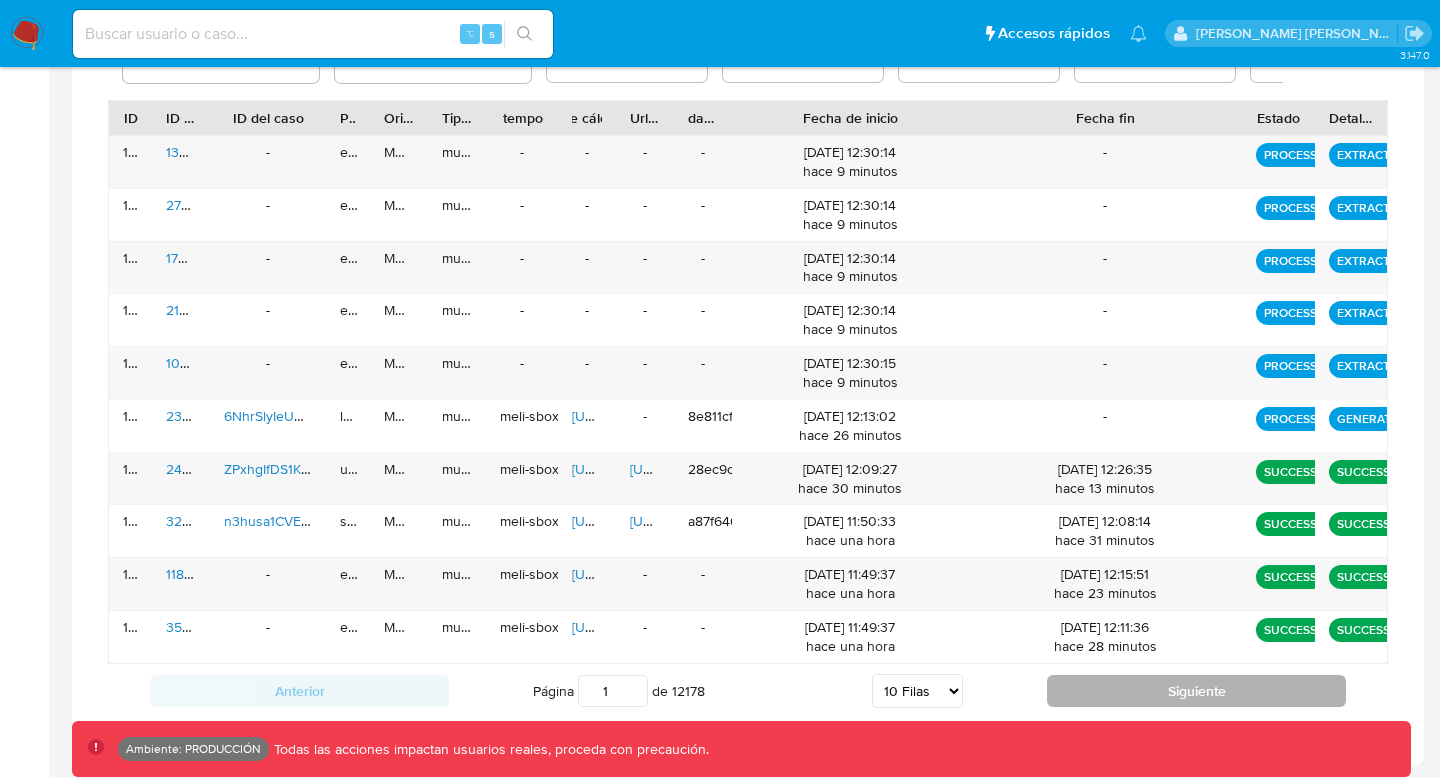 click on "Siguiente" at bounding box center [1196, 691] 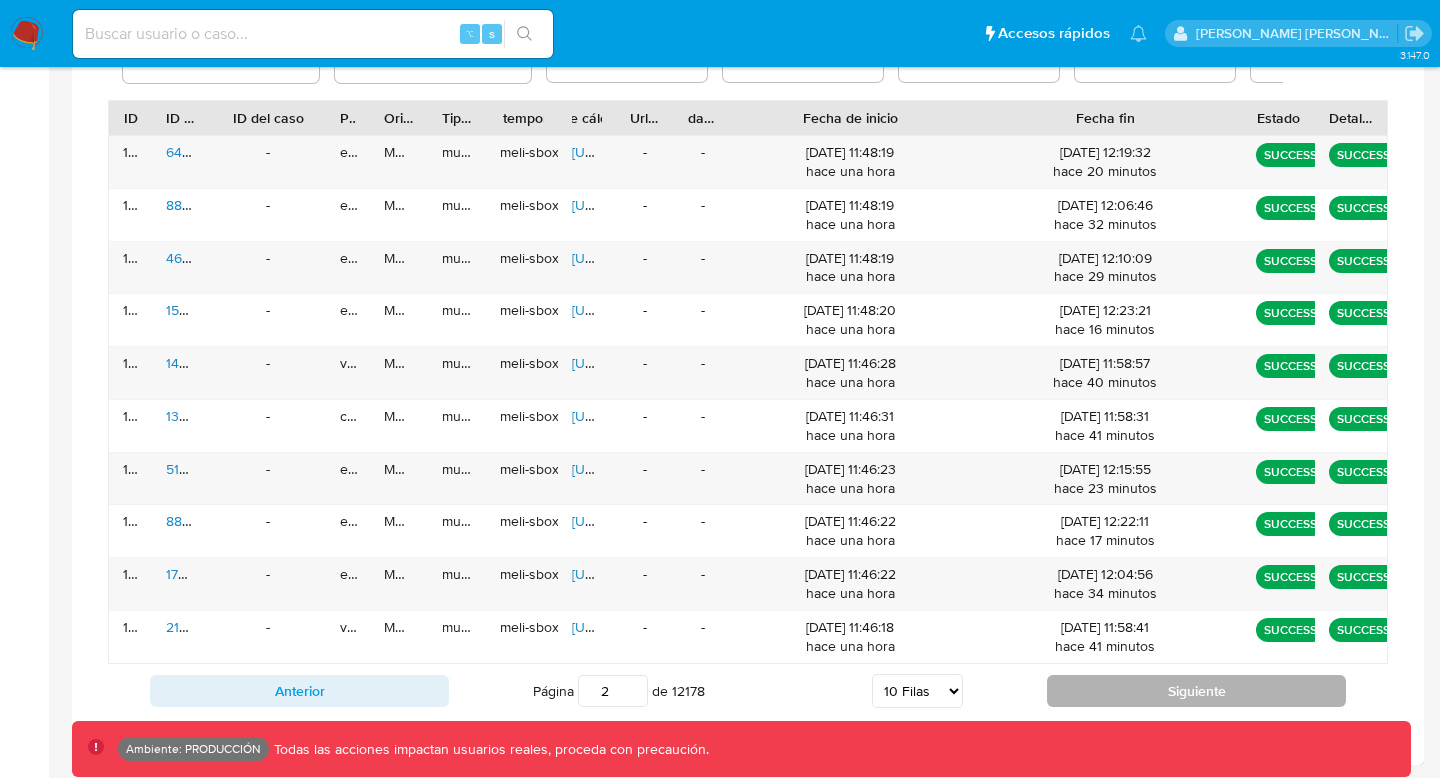 click on "Siguiente" at bounding box center [1196, 691] 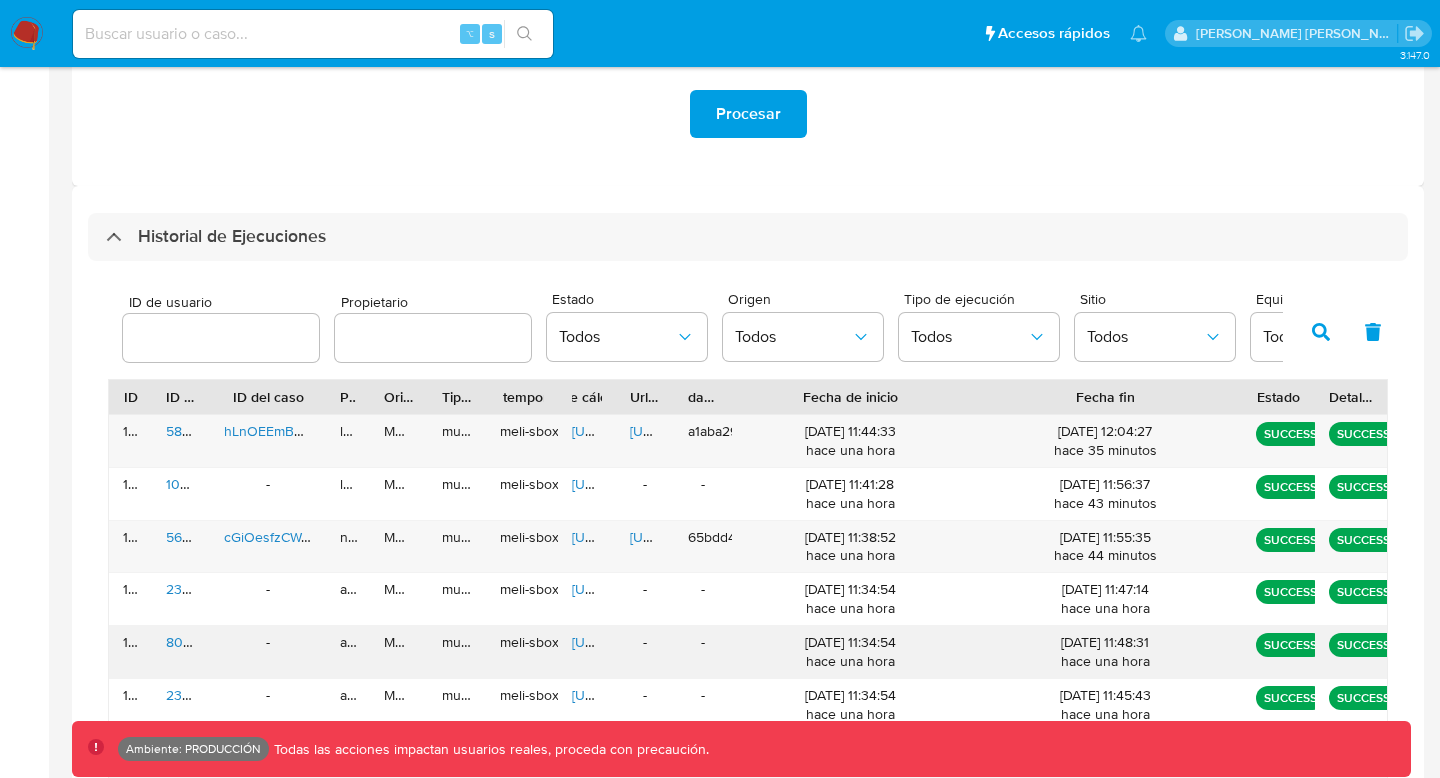 scroll, scrollTop: 0, scrollLeft: 0, axis: both 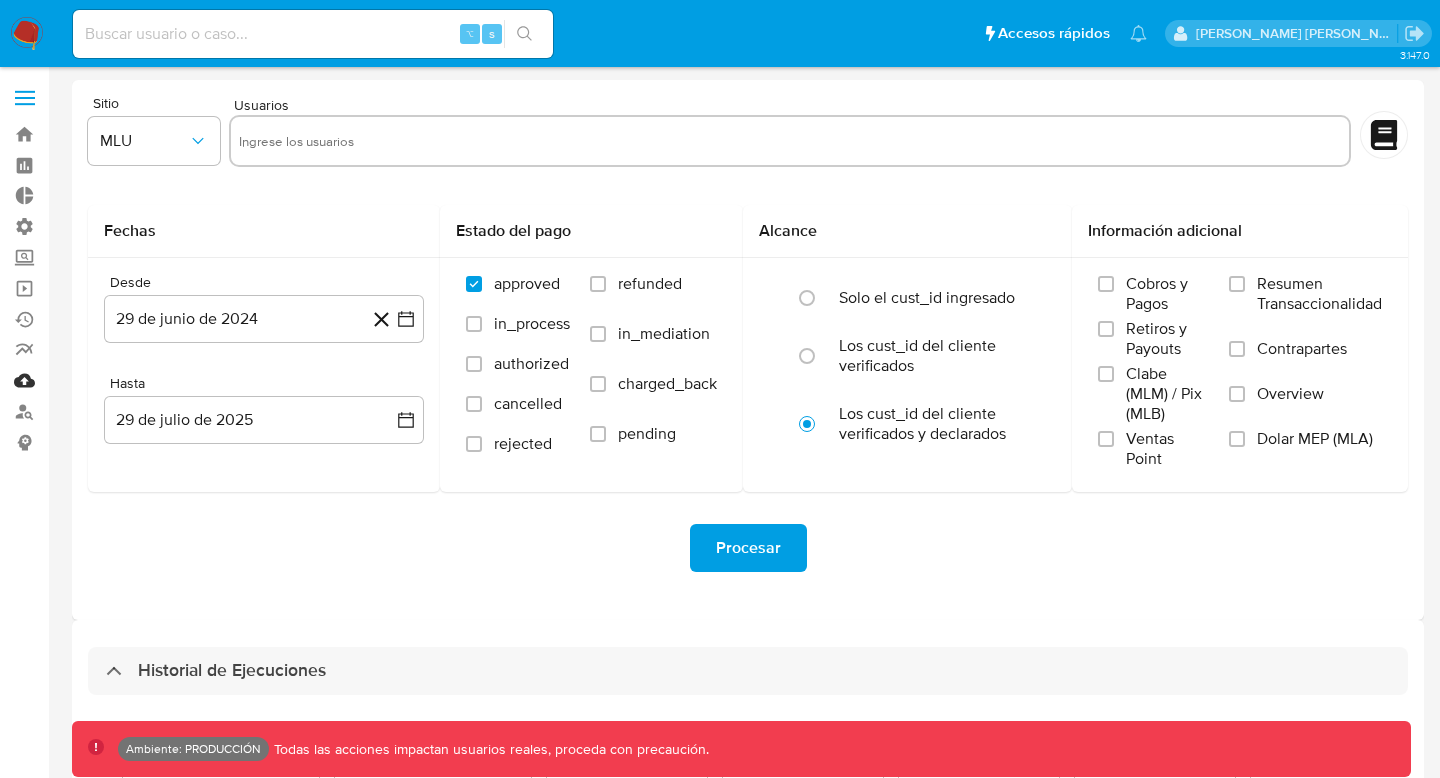 click on "Mulan" at bounding box center (119, 380) 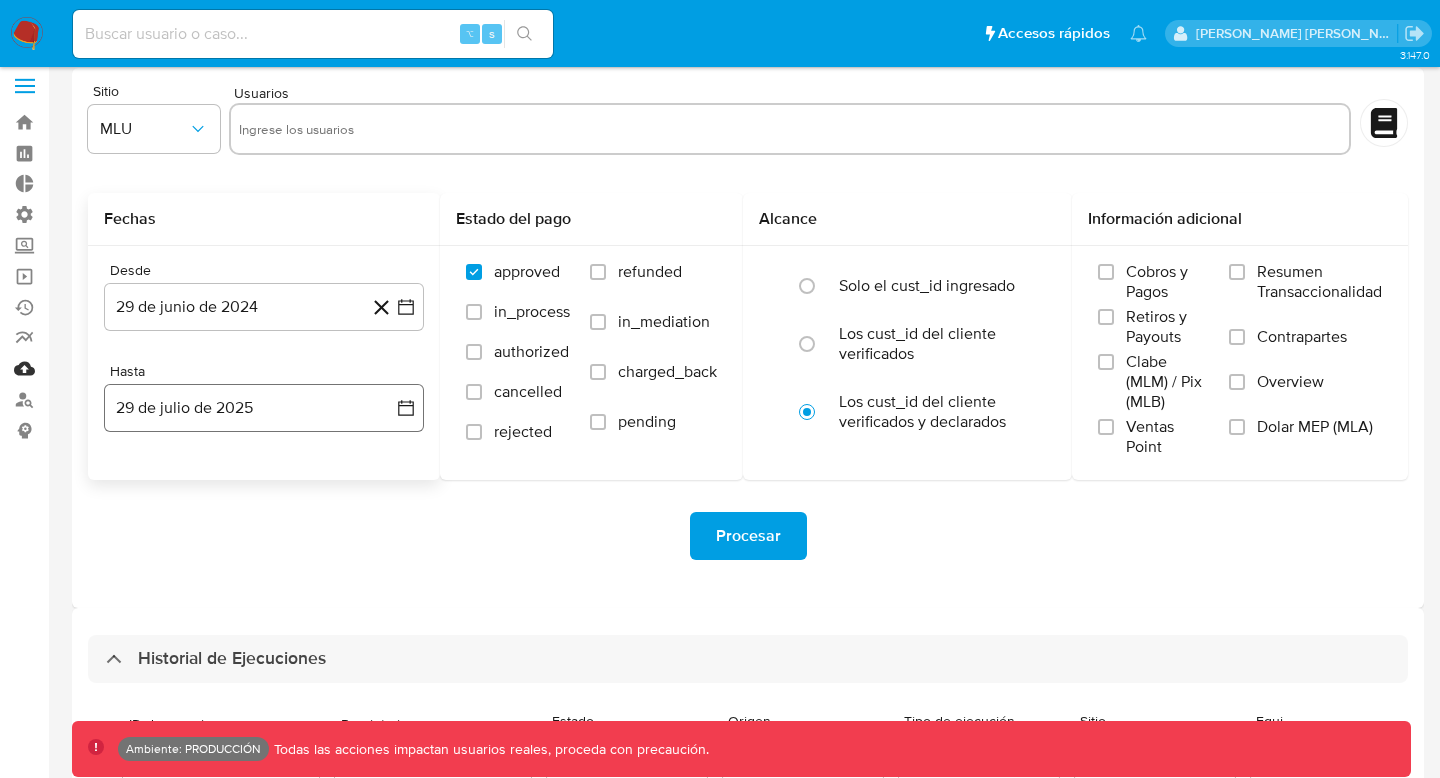 scroll, scrollTop: 165, scrollLeft: 0, axis: vertical 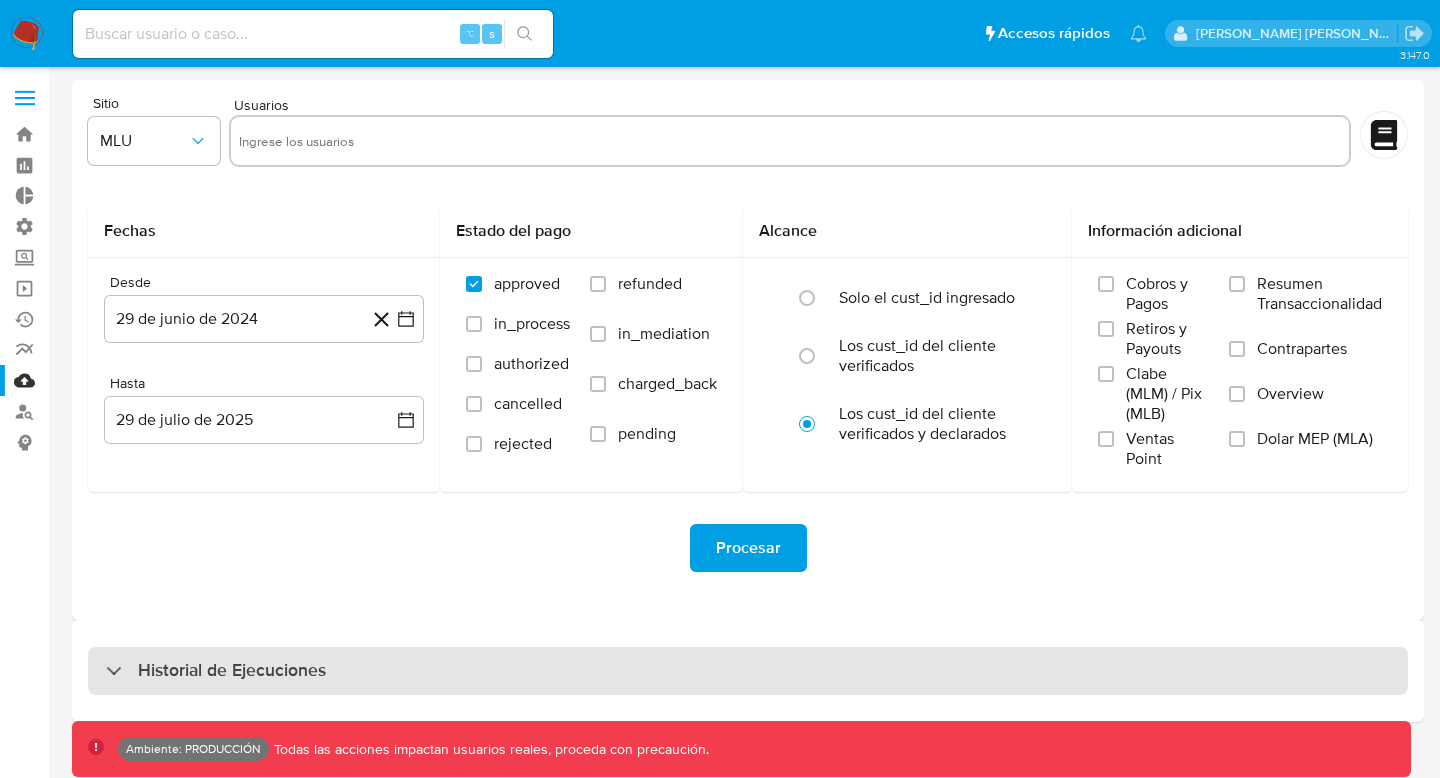 click on "Historial de Ejecuciones" at bounding box center (748, 671) 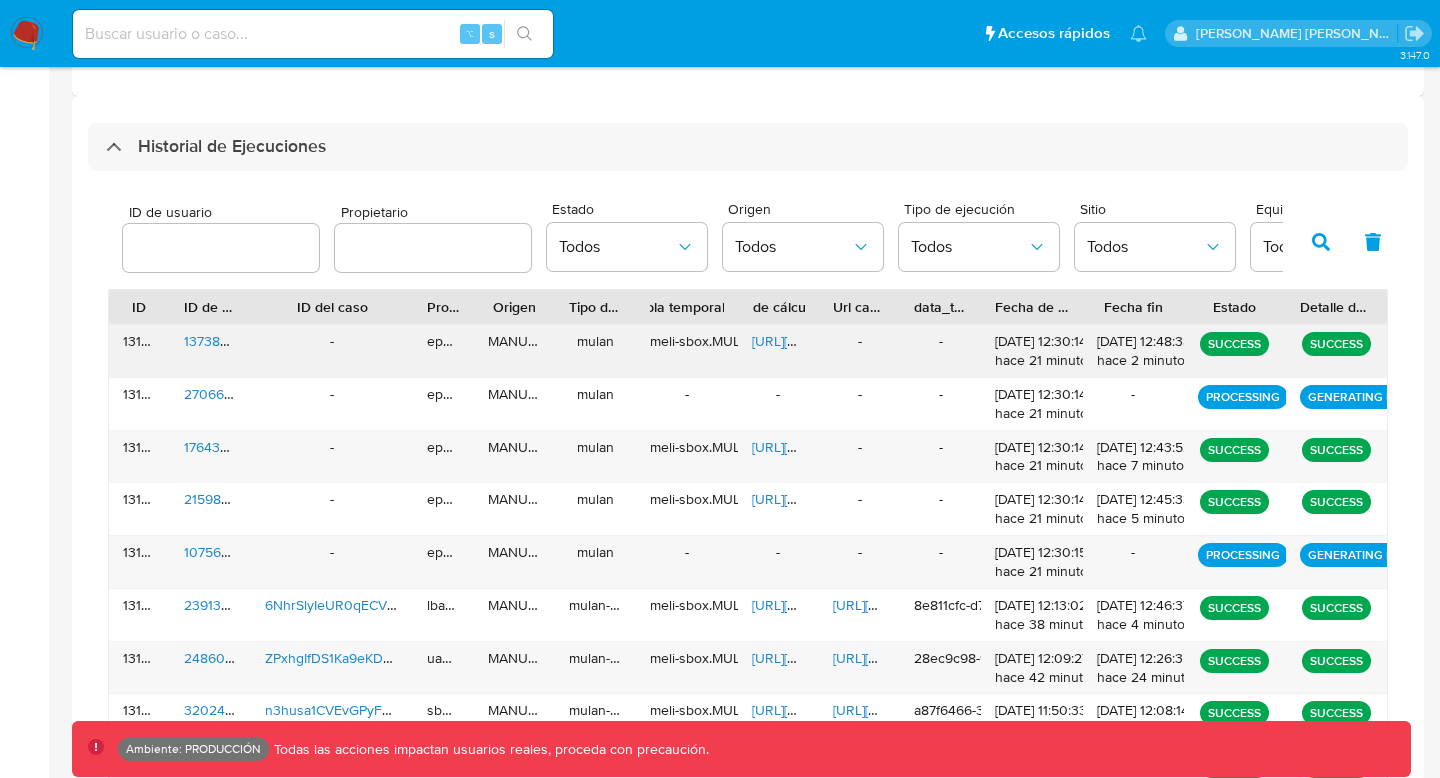 scroll, scrollTop: 542, scrollLeft: 0, axis: vertical 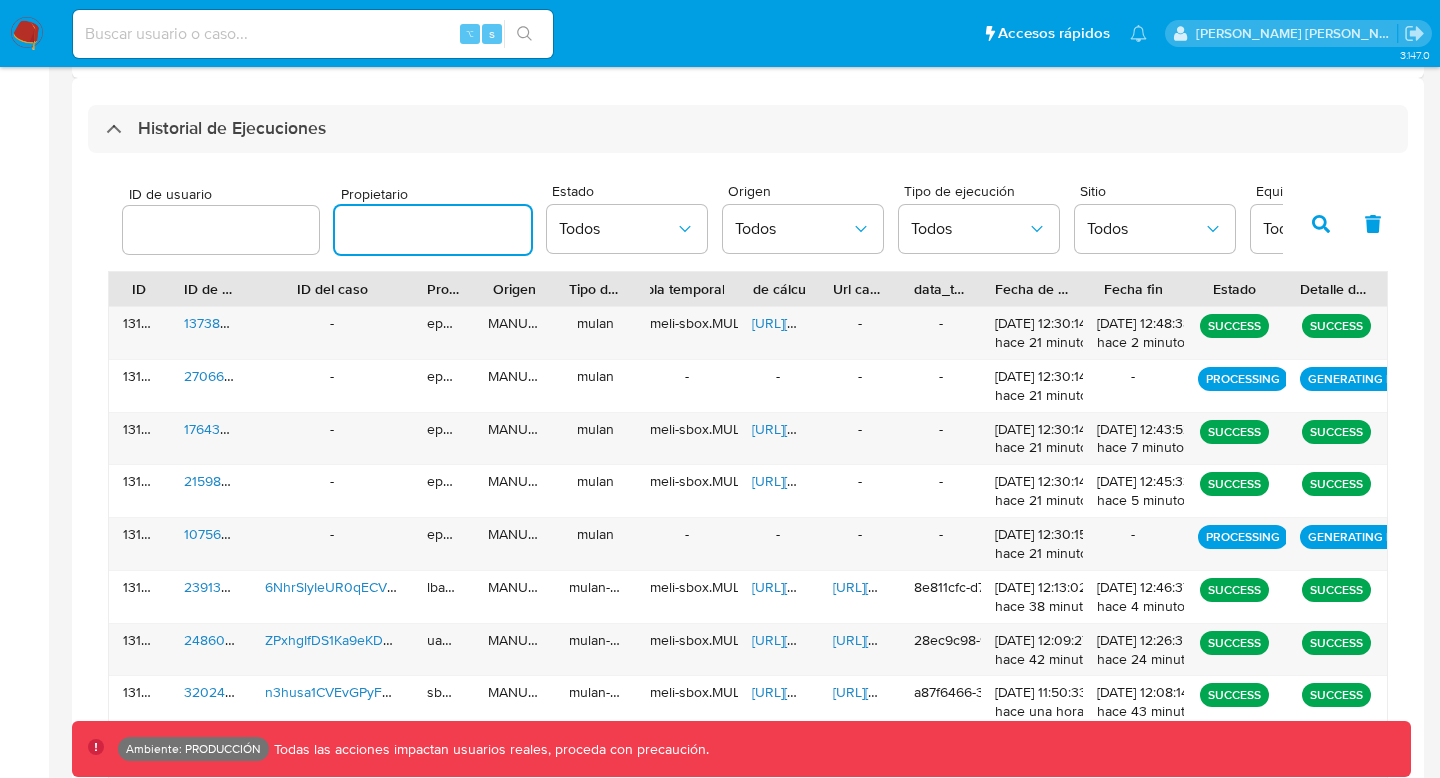 click at bounding box center [433, 230] 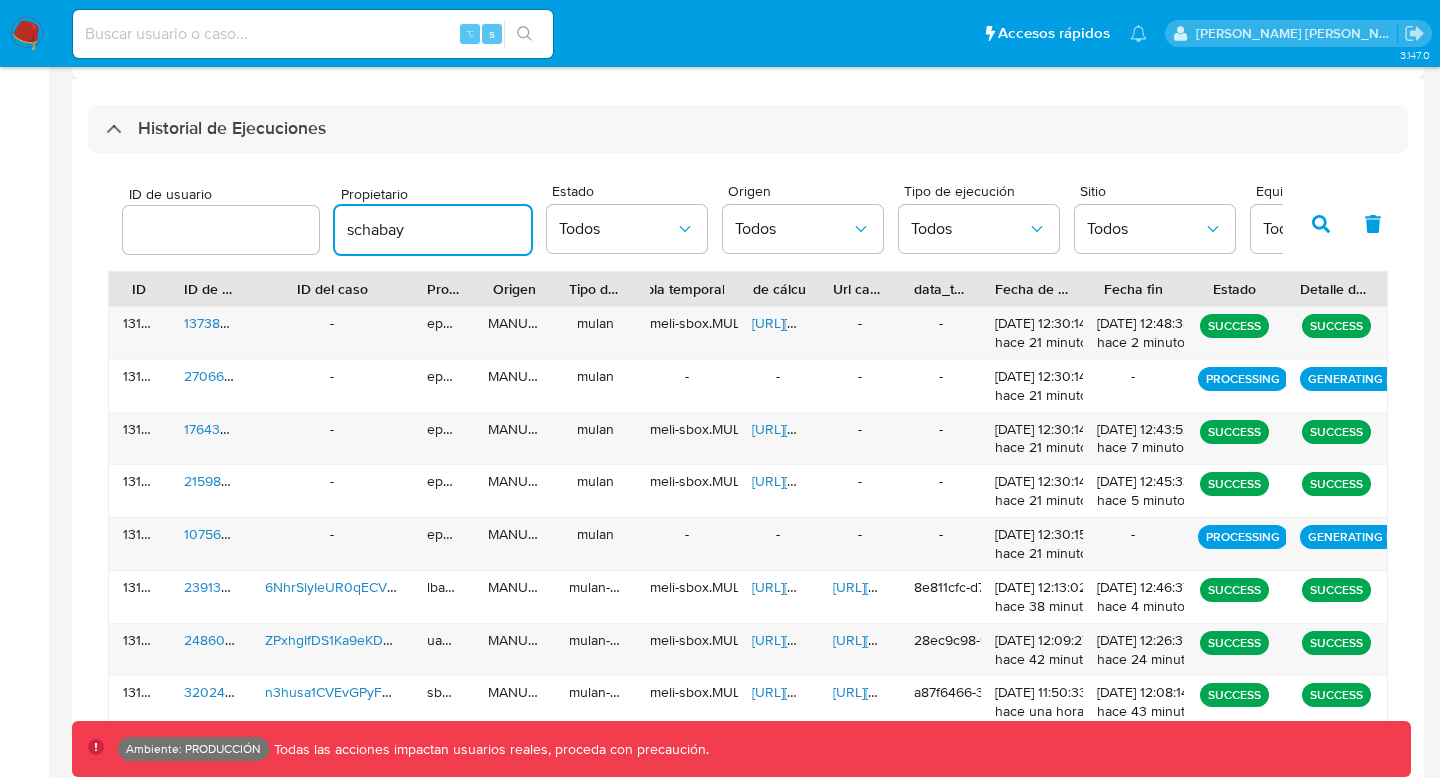 type on "schabay" 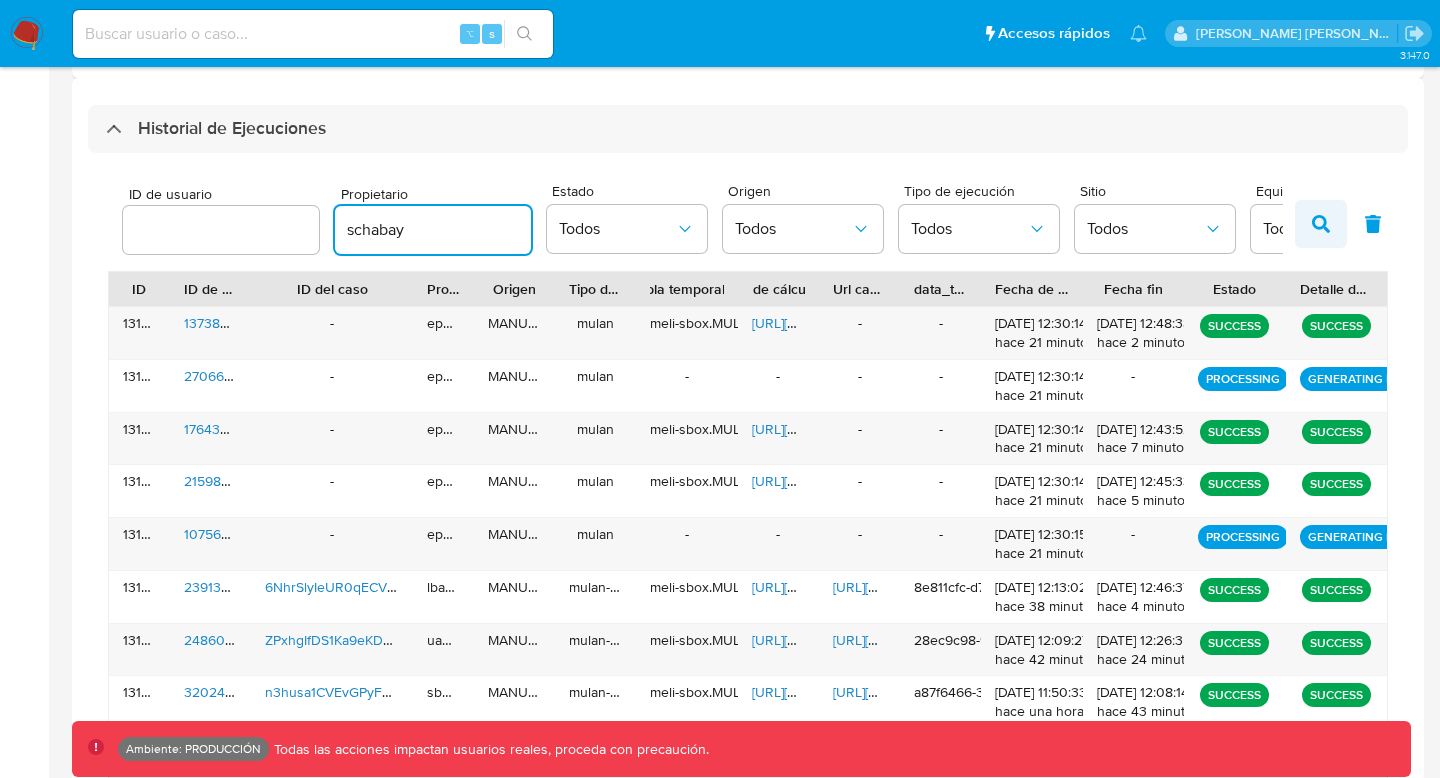 click 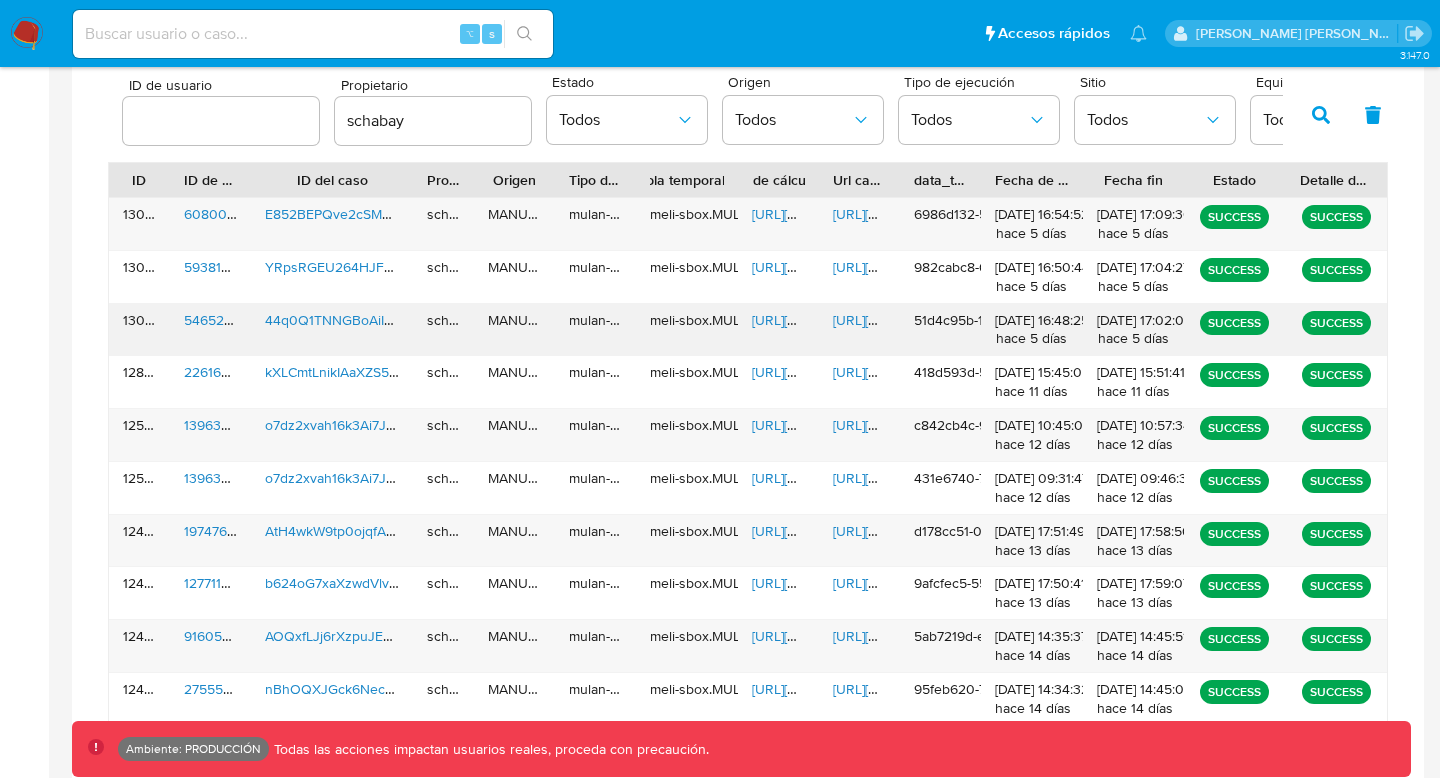 scroll, scrollTop: 655, scrollLeft: 0, axis: vertical 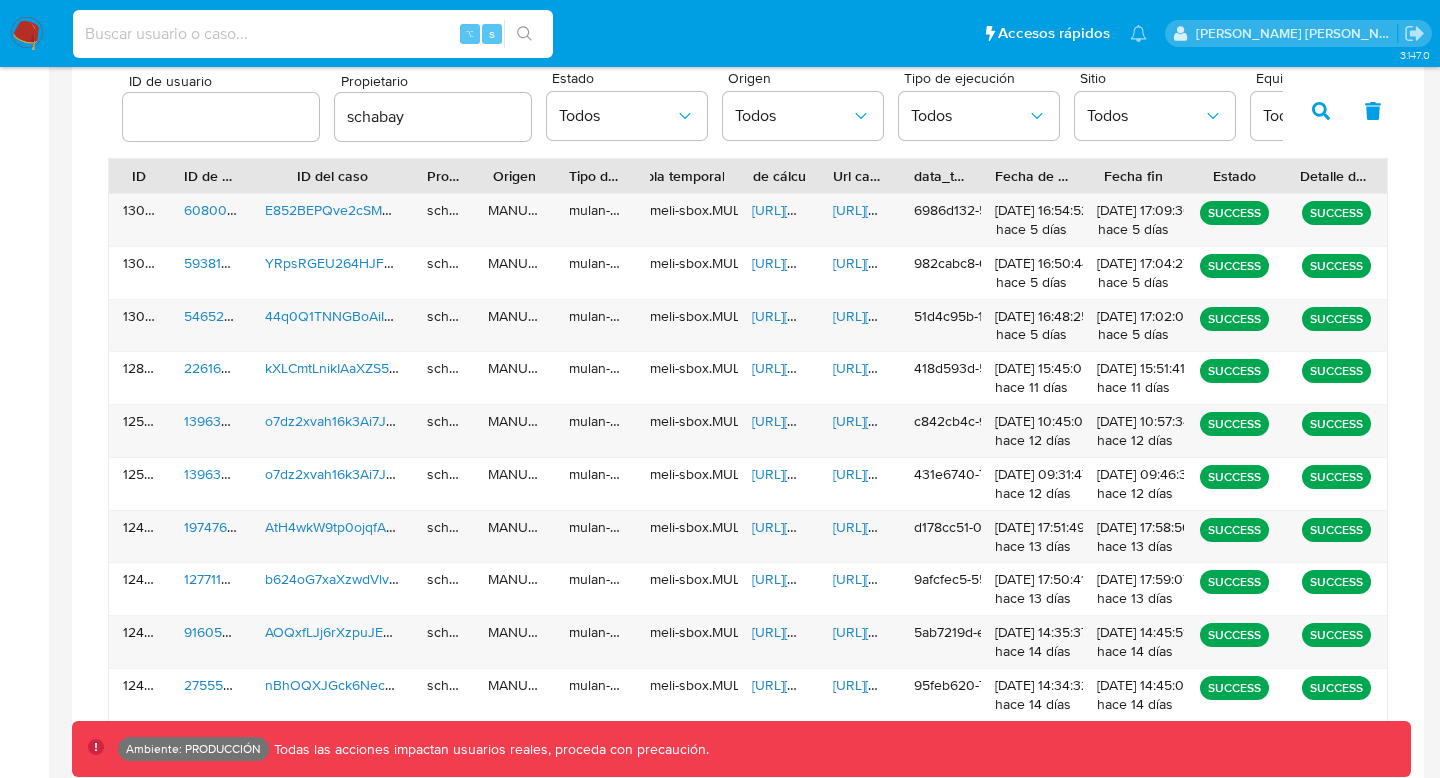 click at bounding box center (313, 34) 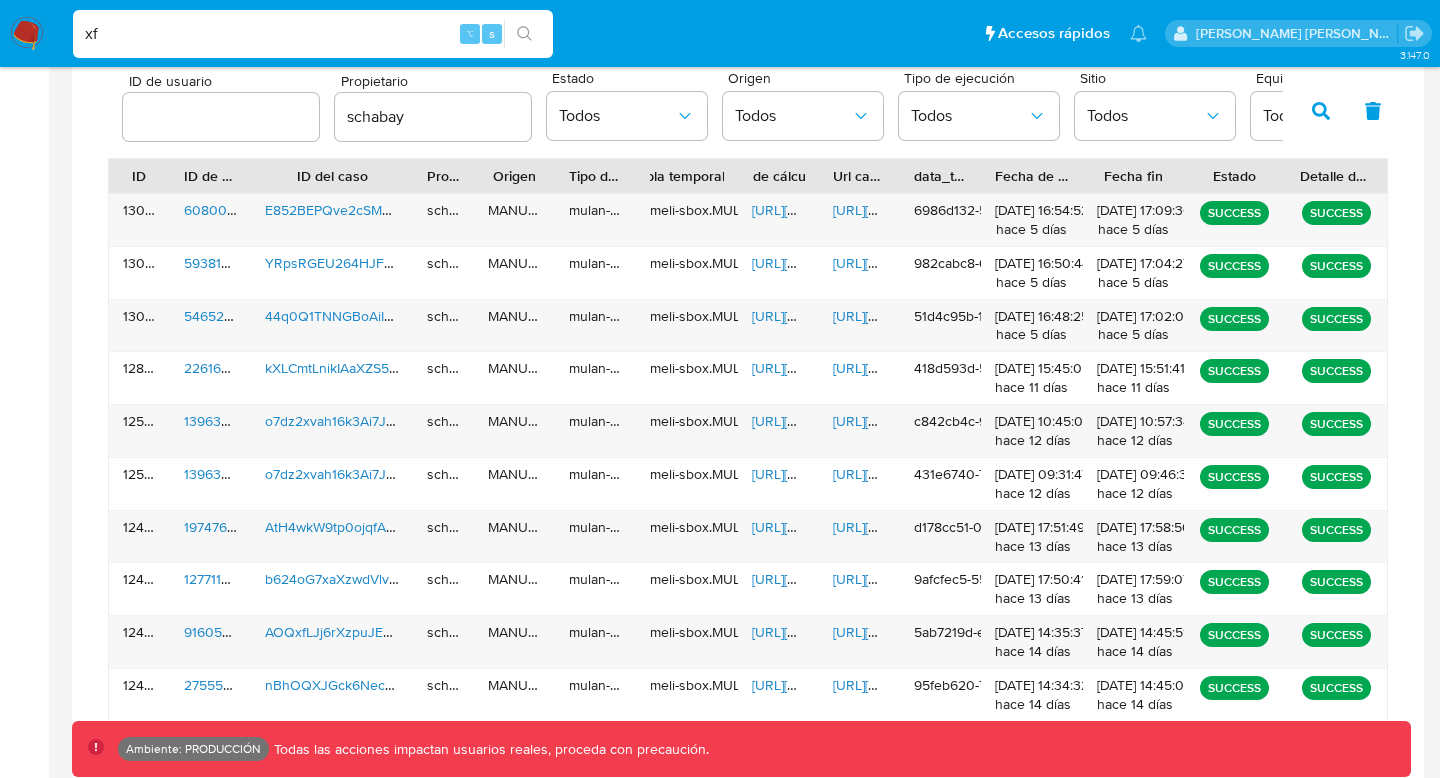 type on "x" 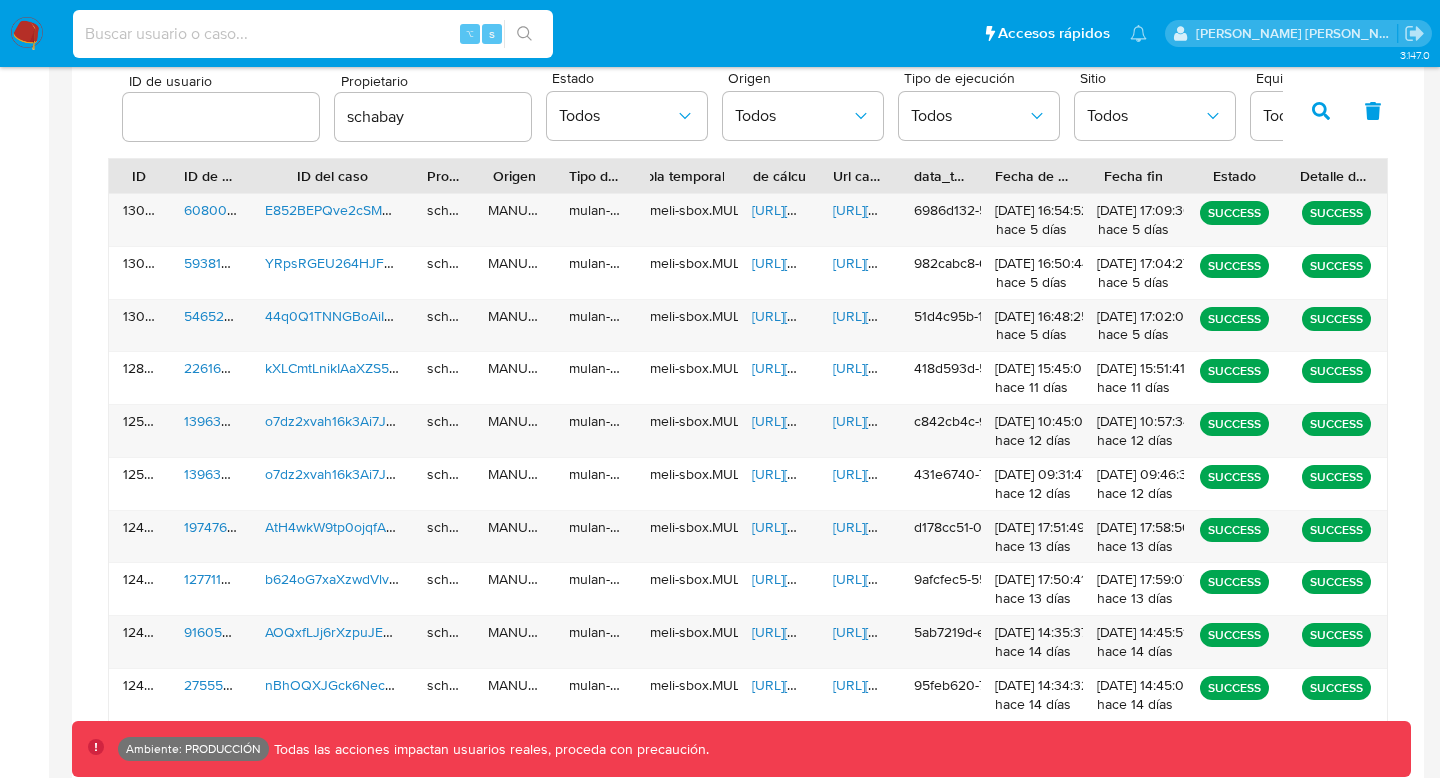 paste on "b7fmdsdvSIVaaxAMpBayfOpk" 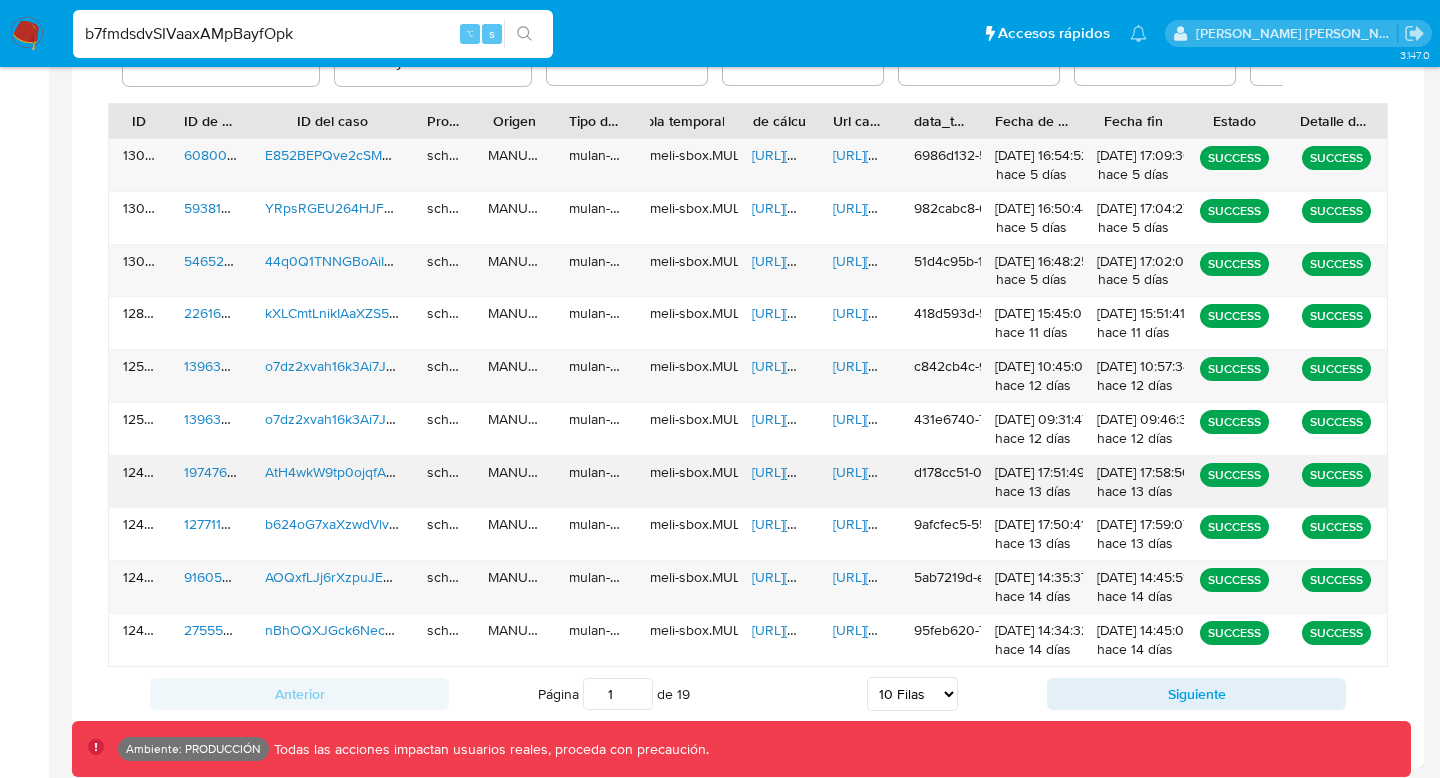 scroll, scrollTop: 713, scrollLeft: 0, axis: vertical 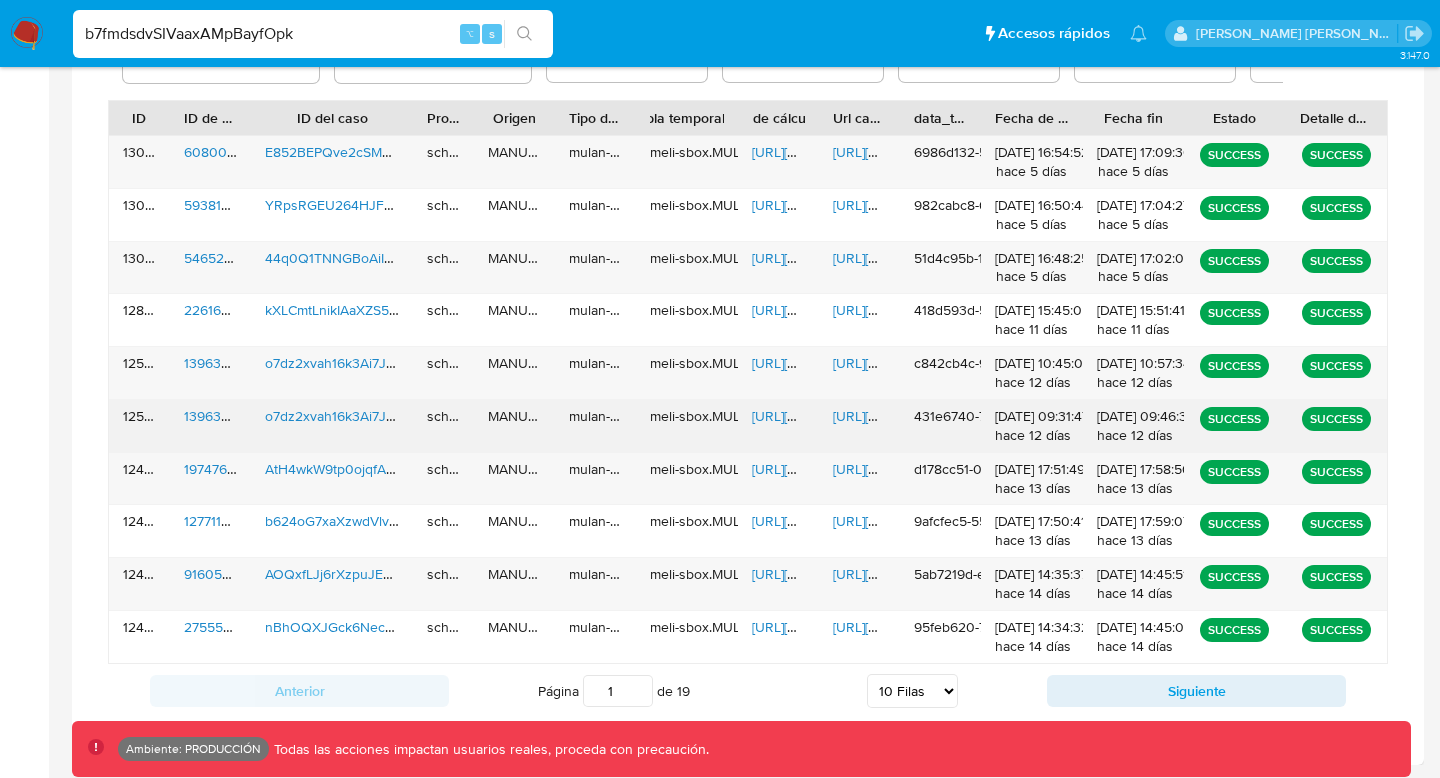 type on "b7fmdsdvSIVaaxAMpBayfOpk" 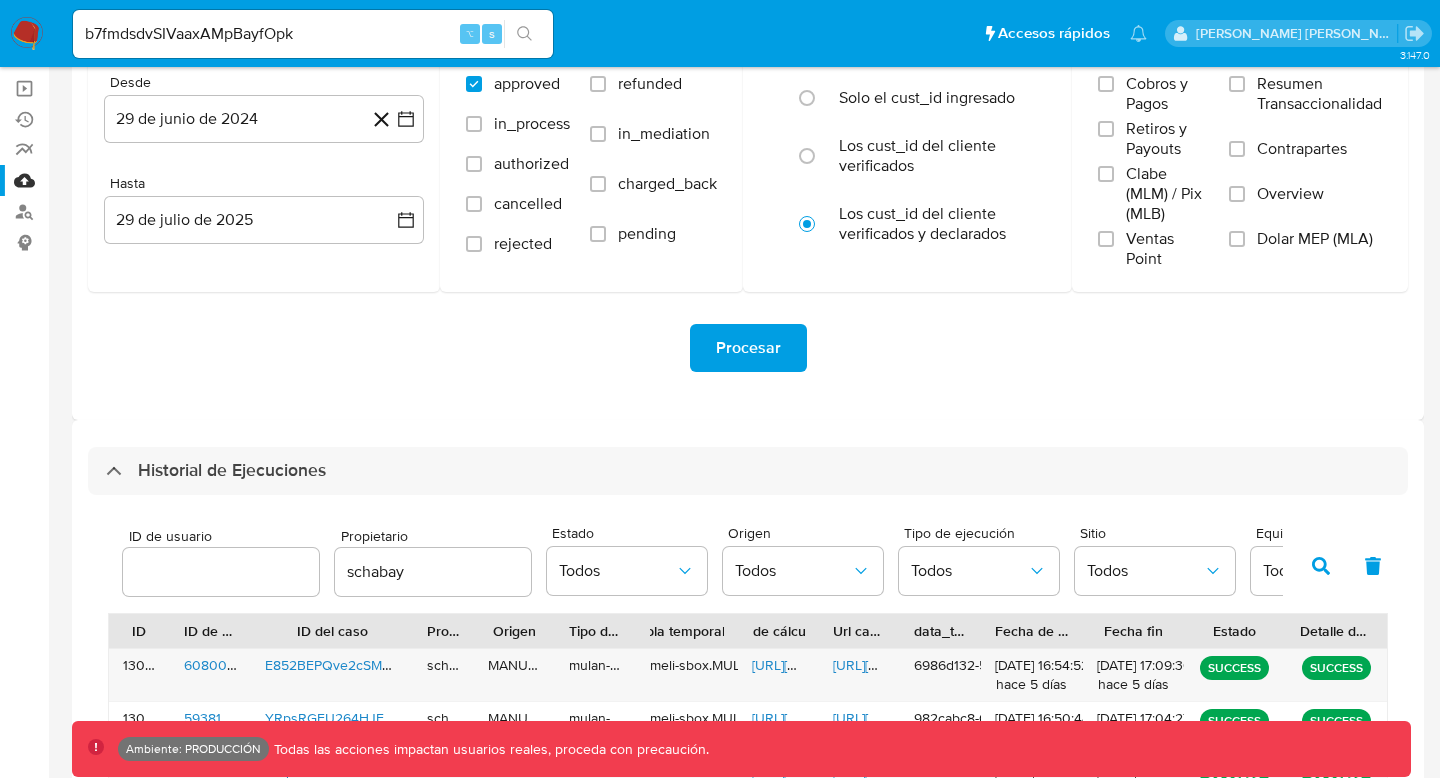 scroll, scrollTop: 183, scrollLeft: 0, axis: vertical 